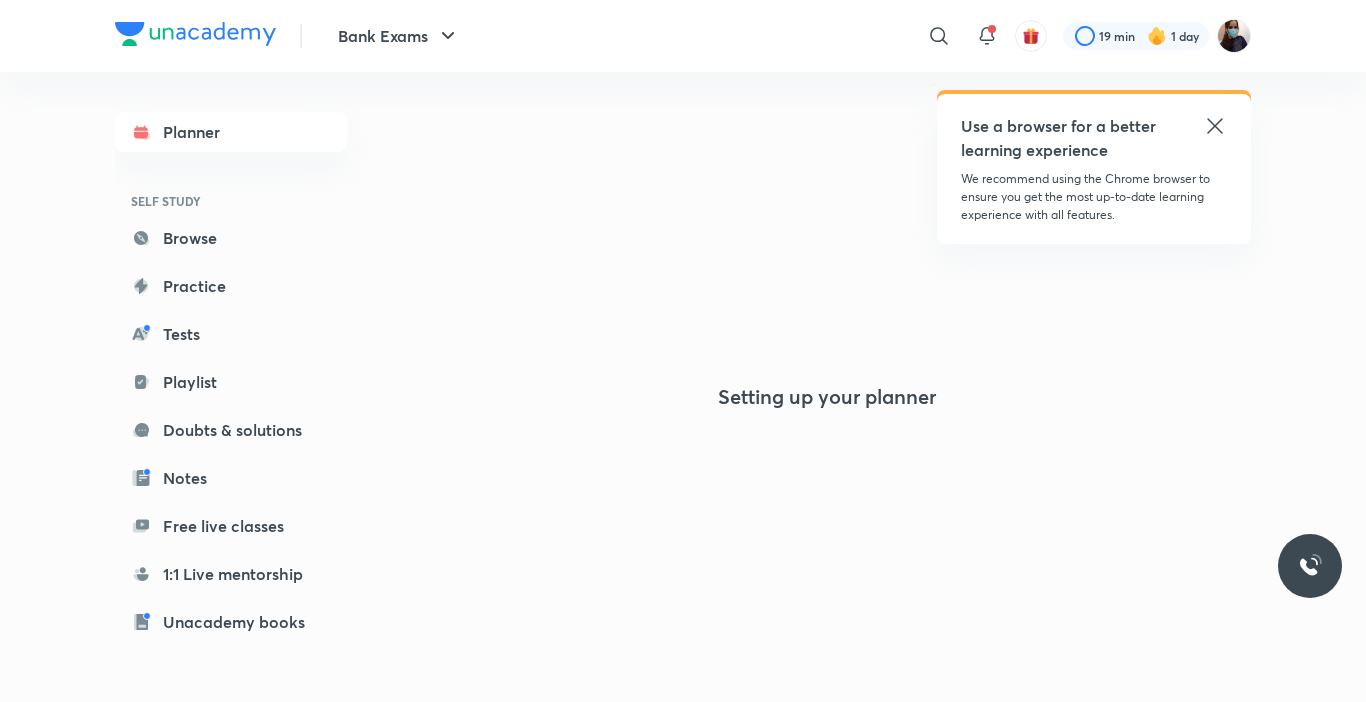 scroll, scrollTop: 0, scrollLeft: 0, axis: both 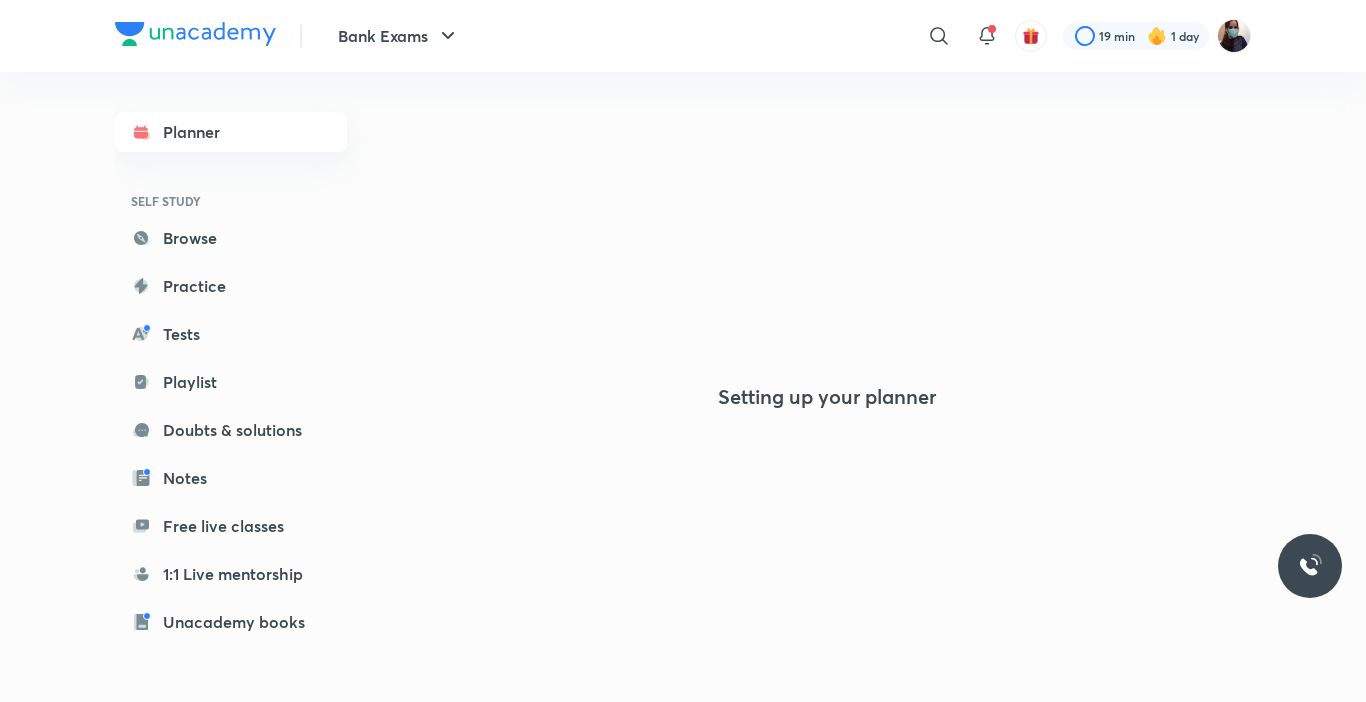 click on "Planner" at bounding box center [231, 132] 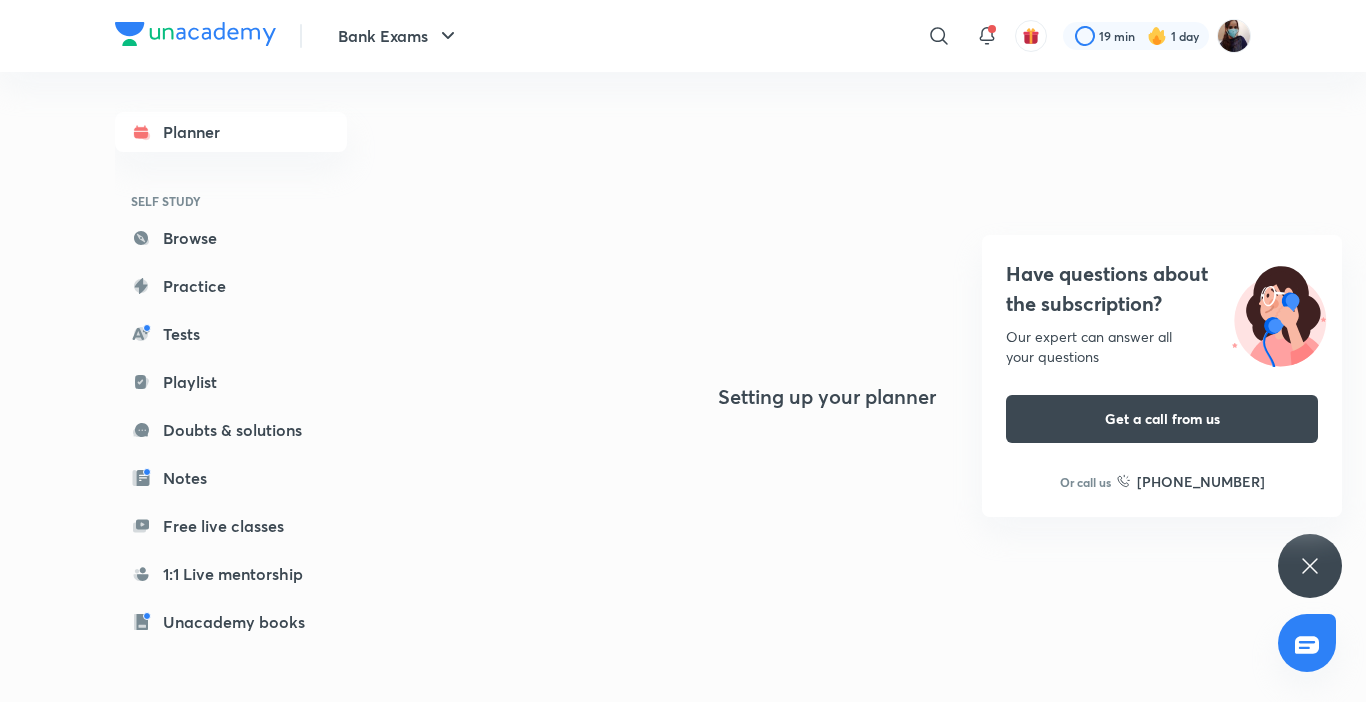 click 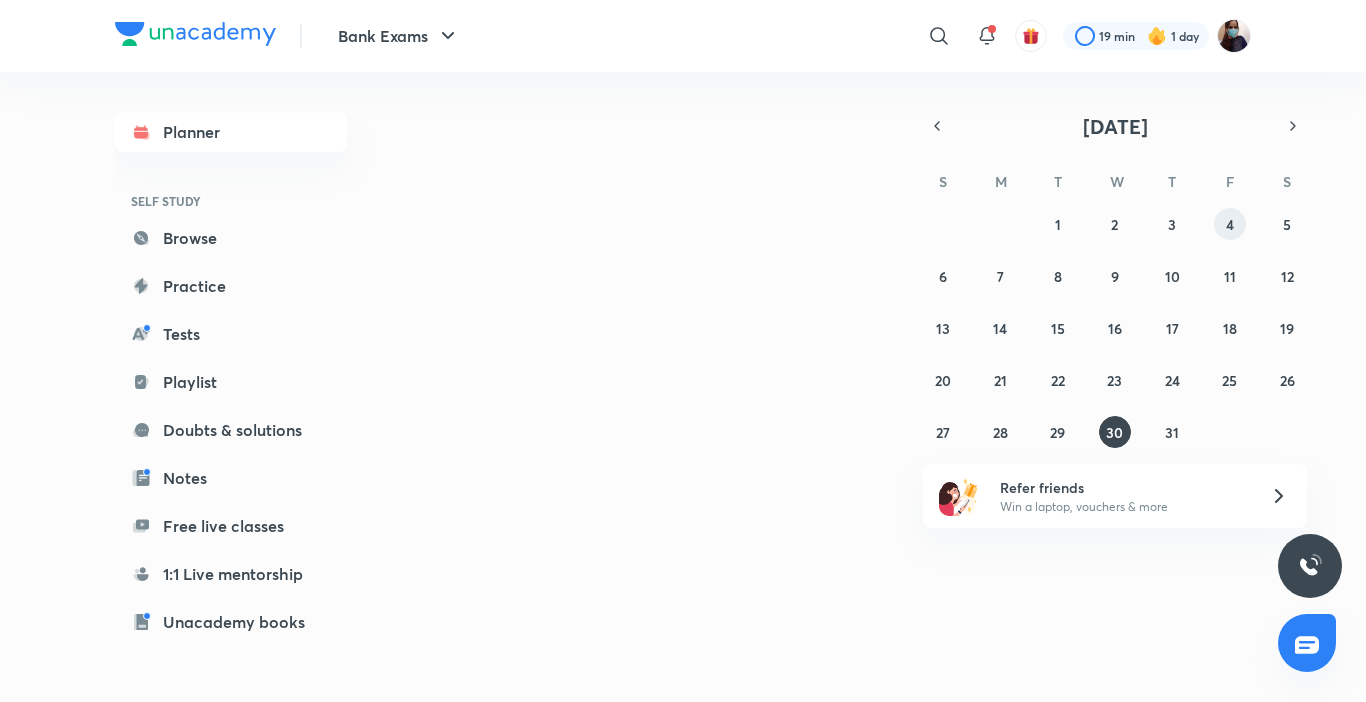 click on "4" at bounding box center [1230, 224] 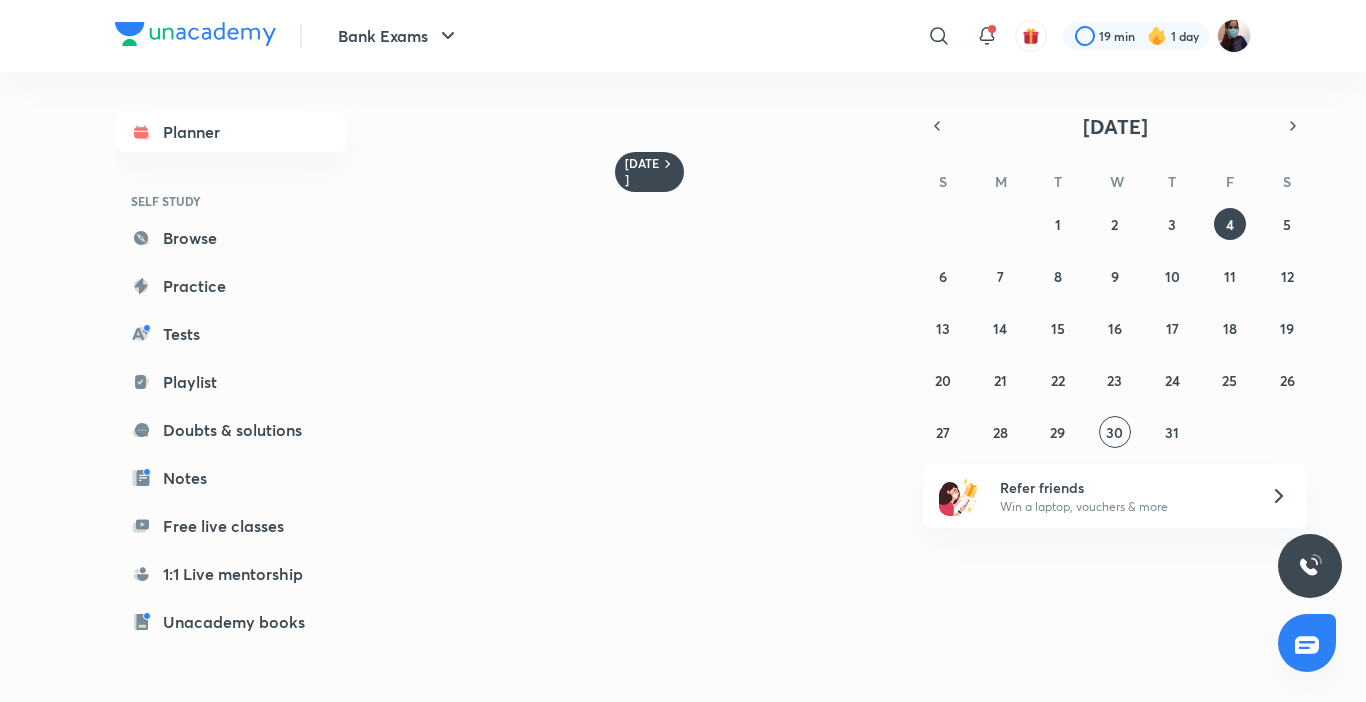 scroll, scrollTop: 0, scrollLeft: 0, axis: both 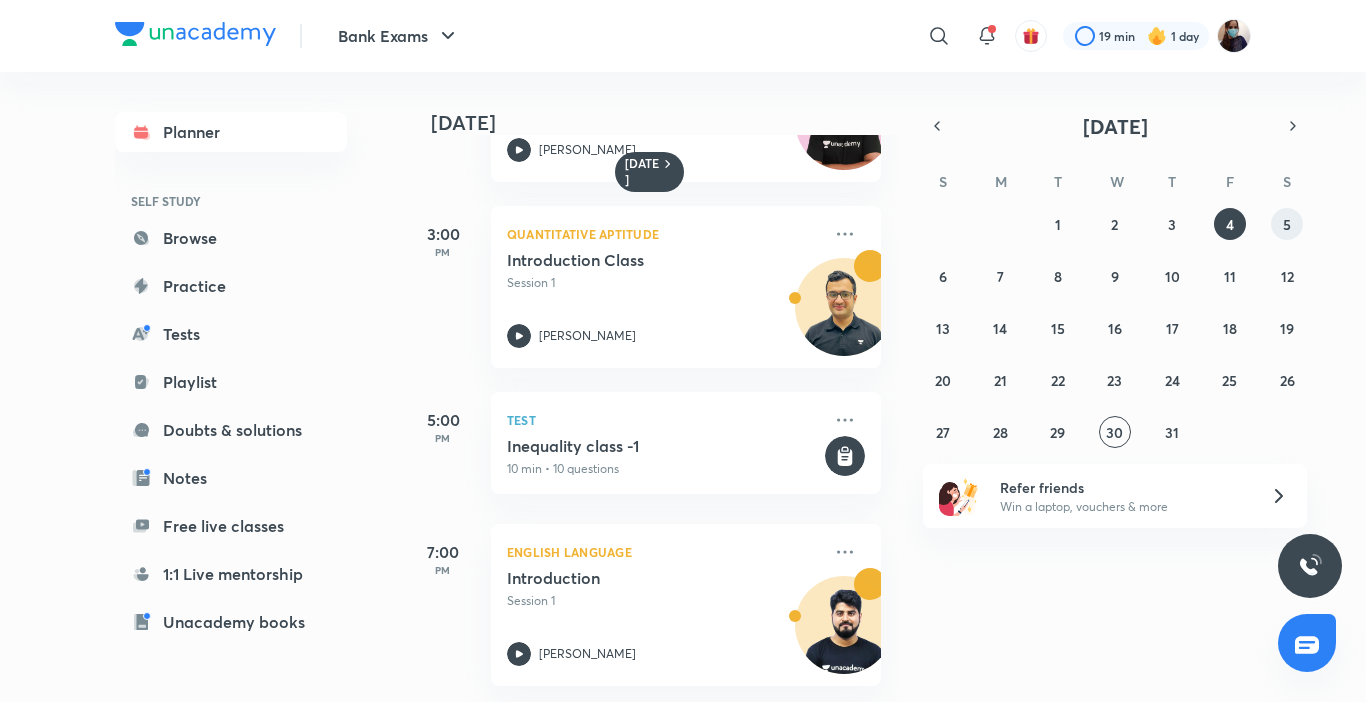 click on "5" at bounding box center [1287, 224] 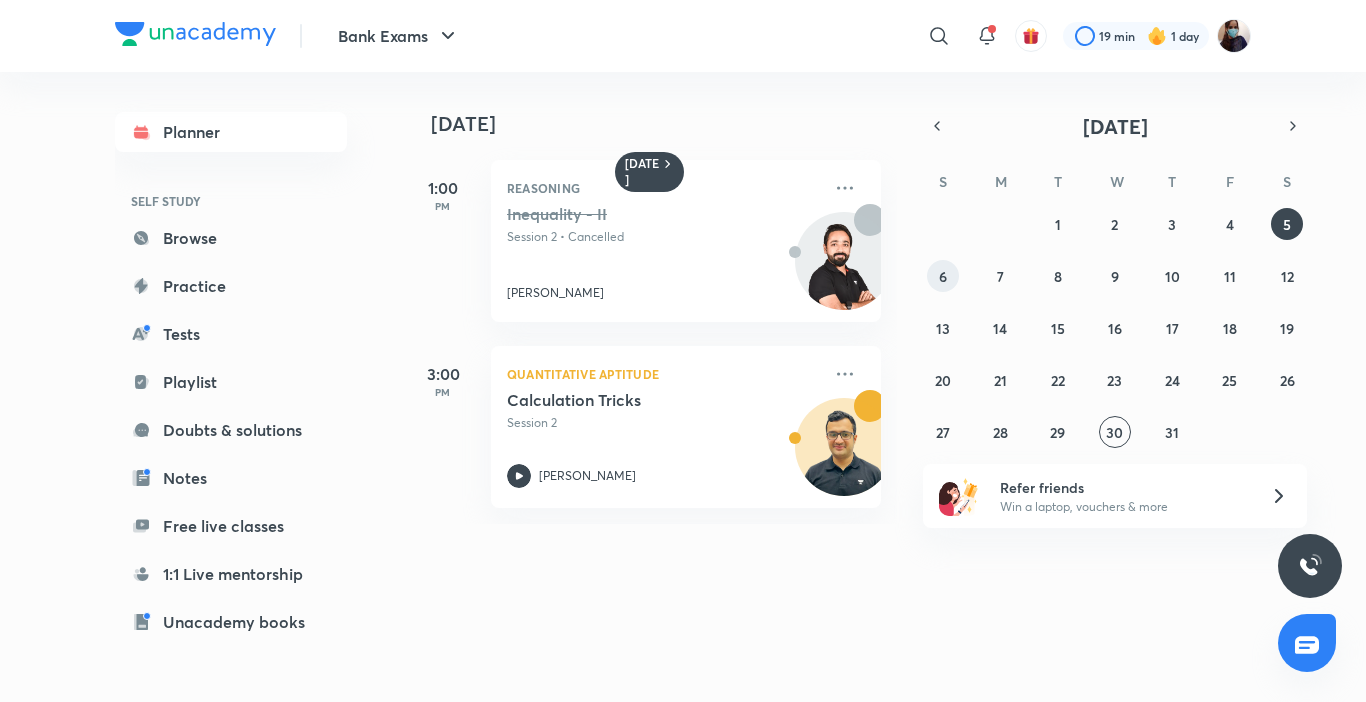 click on "6" at bounding box center (943, 276) 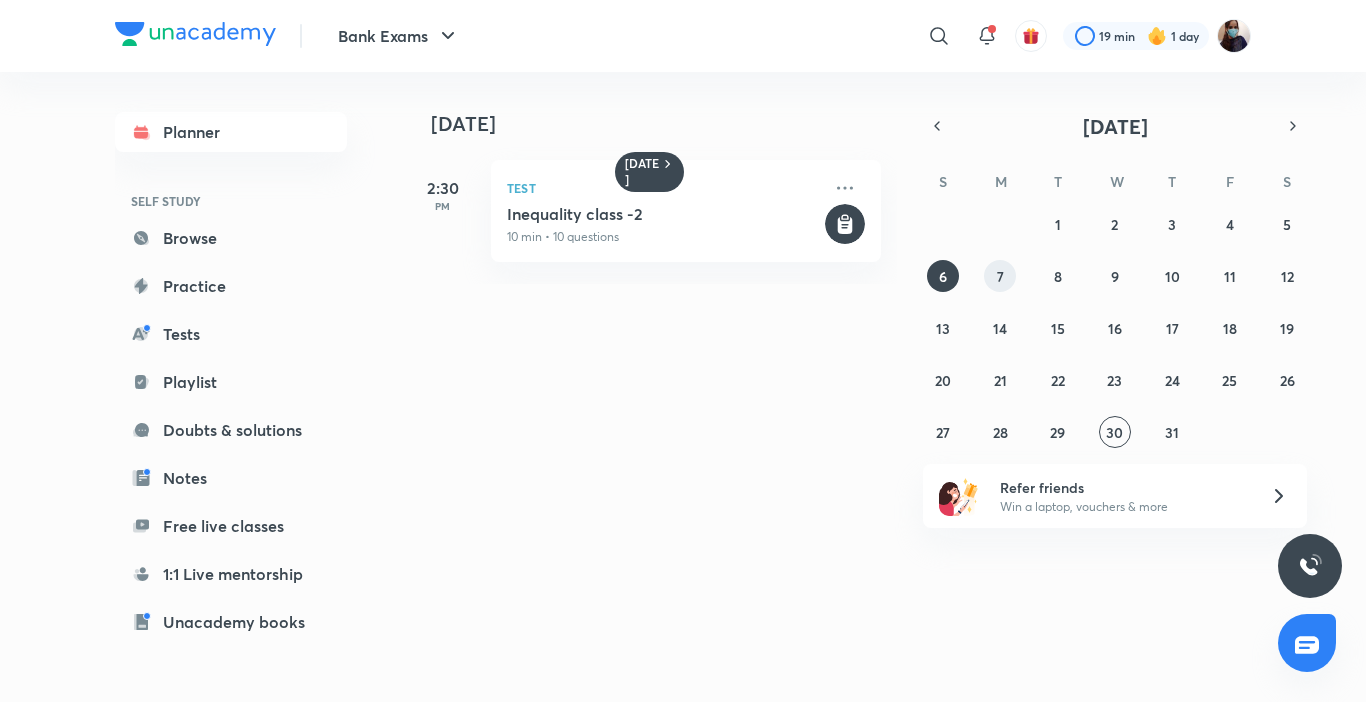 click on "7" at bounding box center [1000, 276] 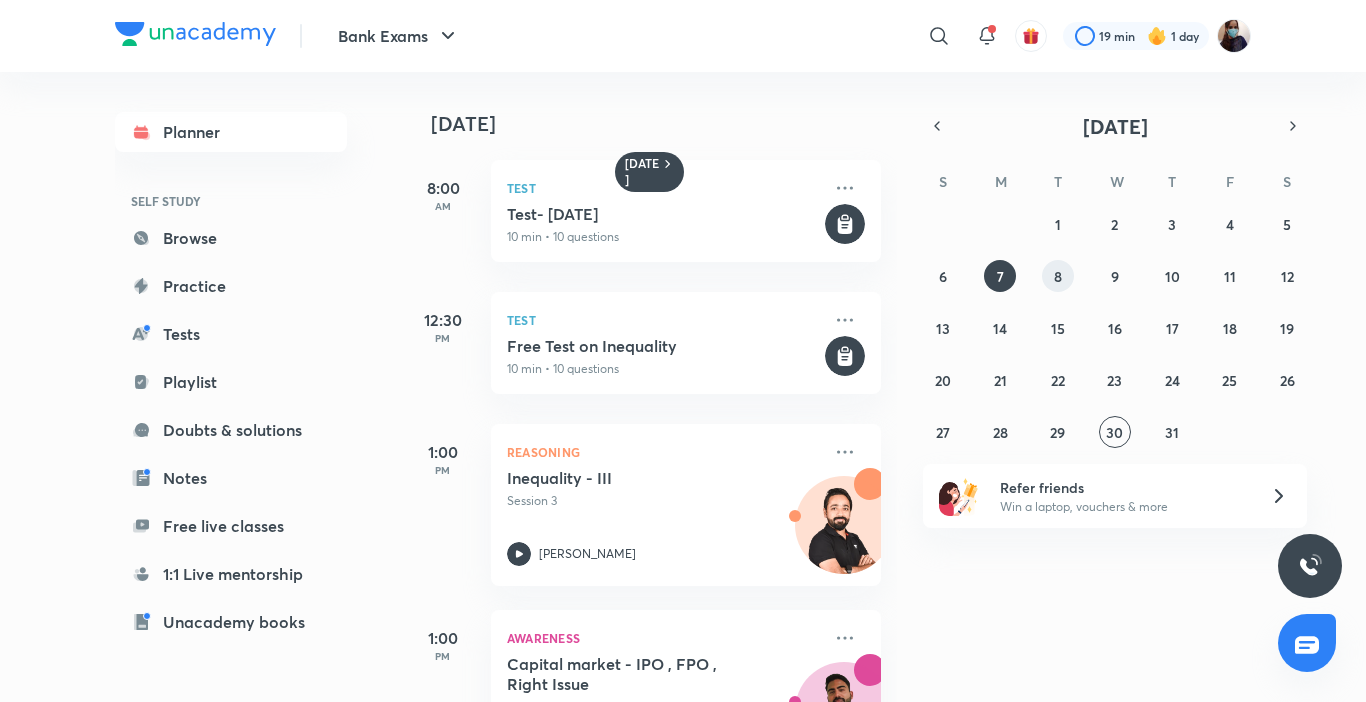 click on "8" at bounding box center [1058, 276] 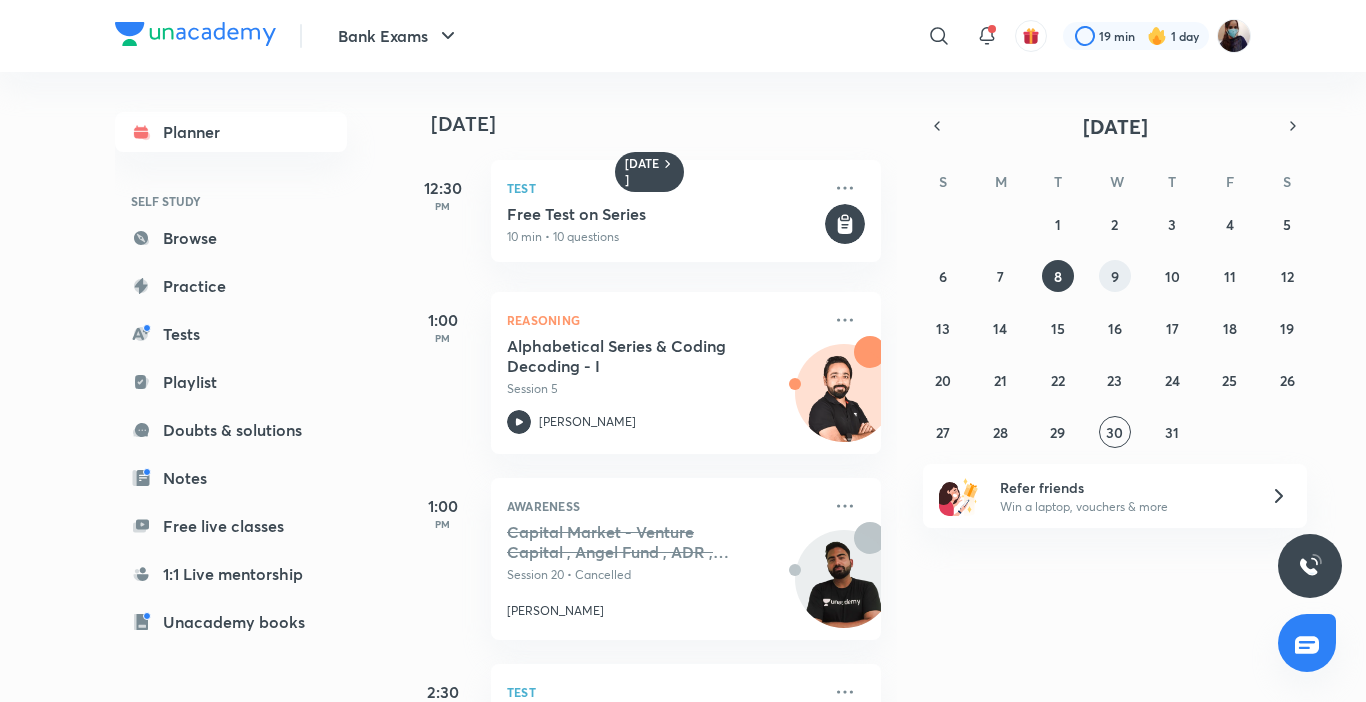 click on "9" at bounding box center [1115, 276] 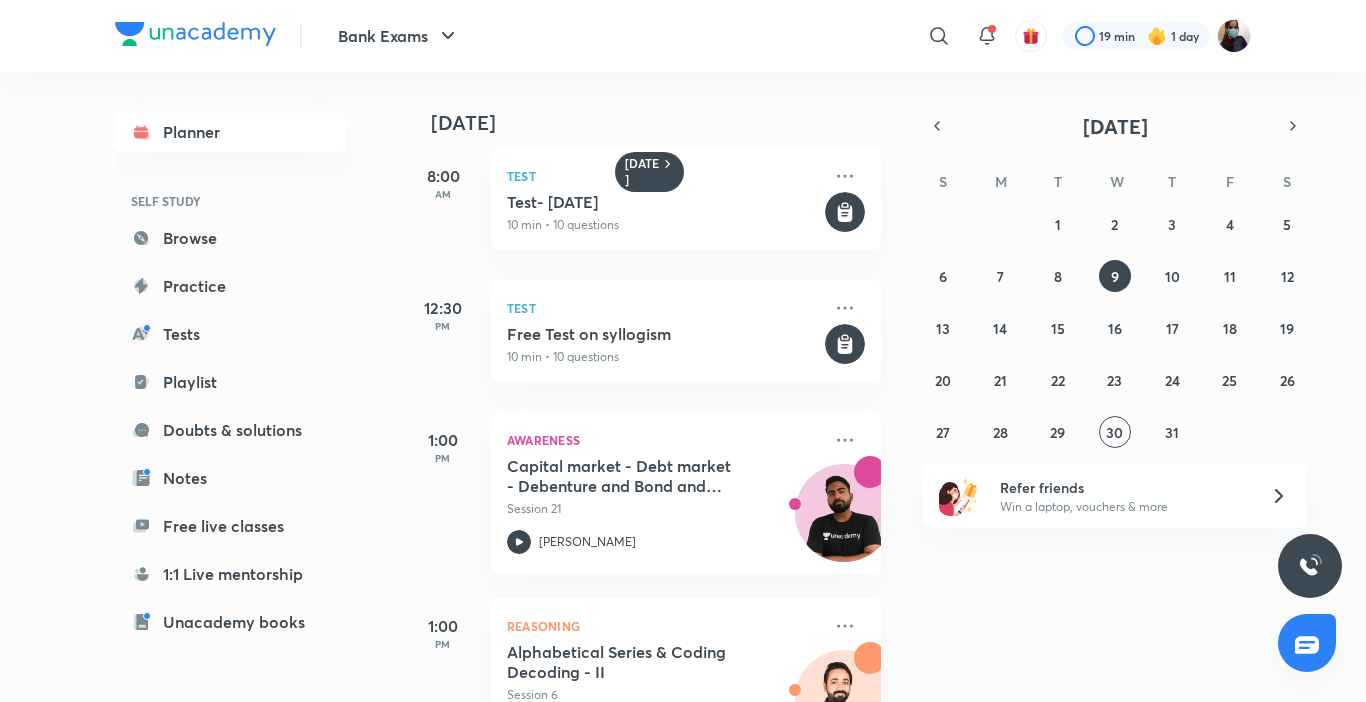 scroll, scrollTop: 0, scrollLeft: 0, axis: both 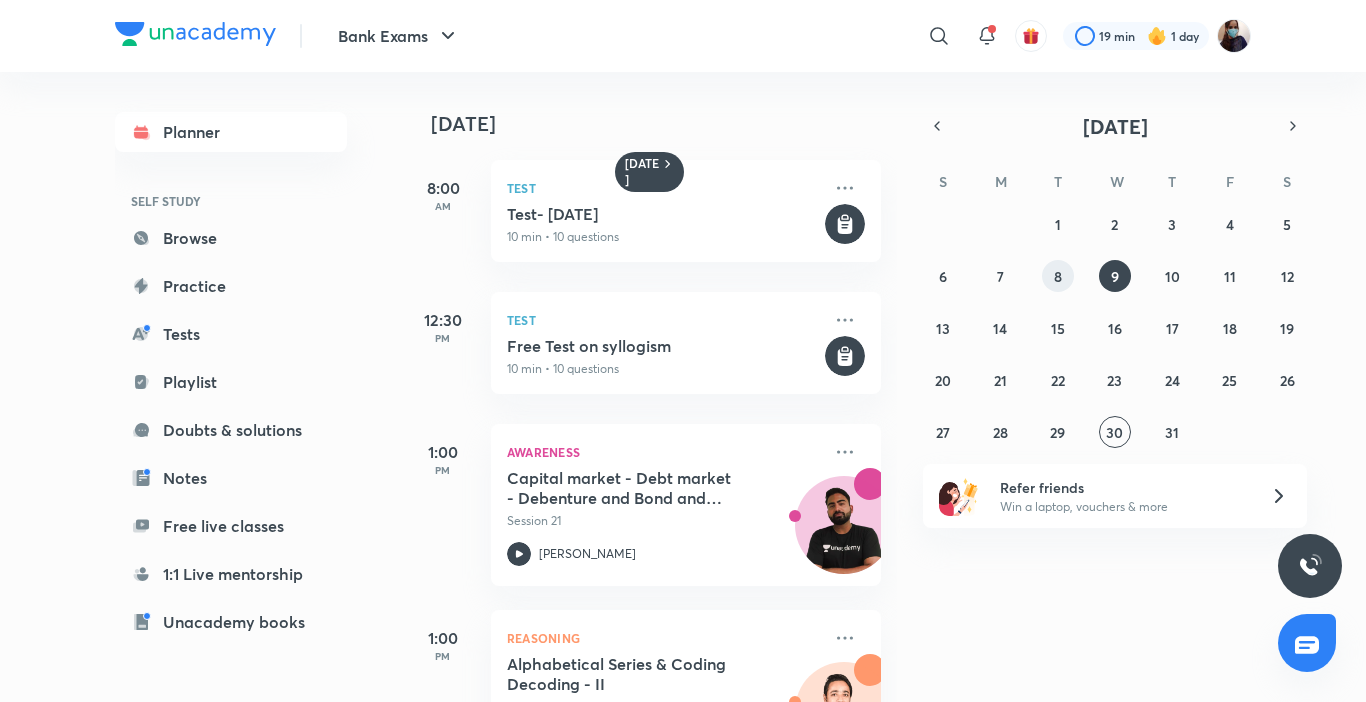 click on "8" at bounding box center (1058, 276) 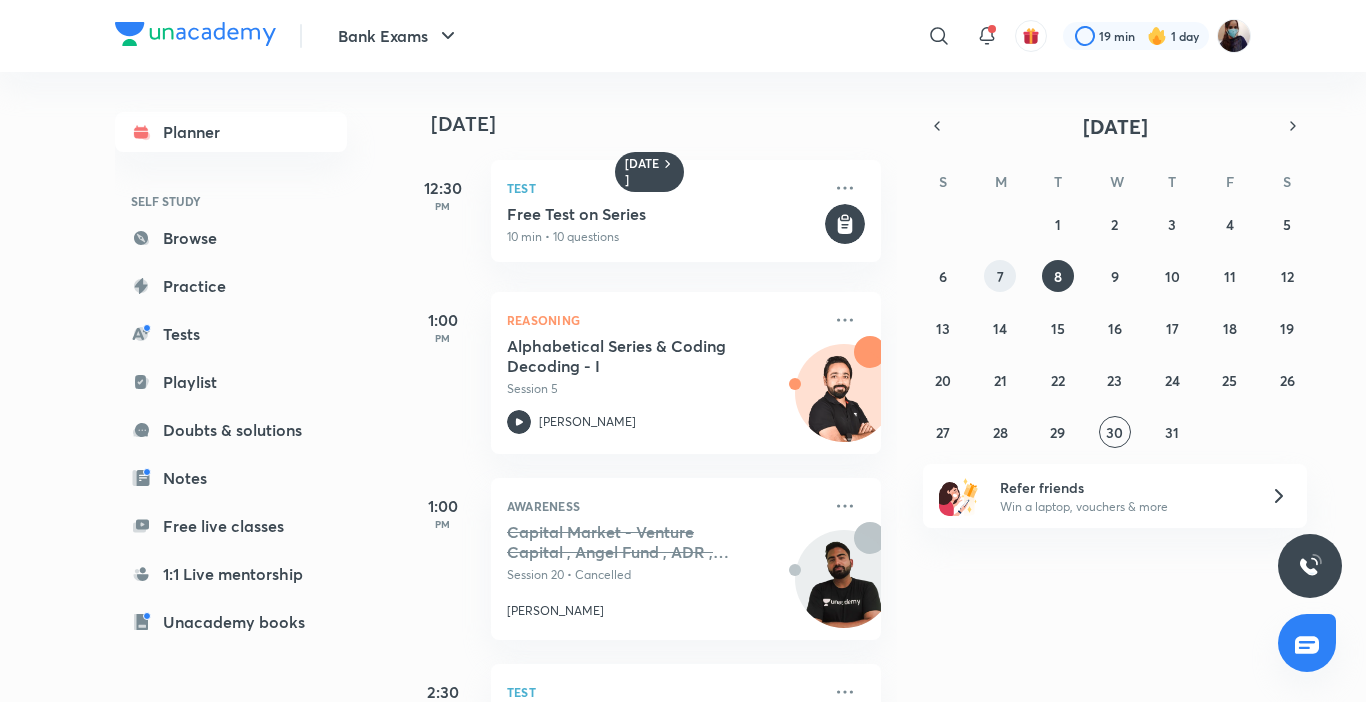 click on "7" at bounding box center [1000, 276] 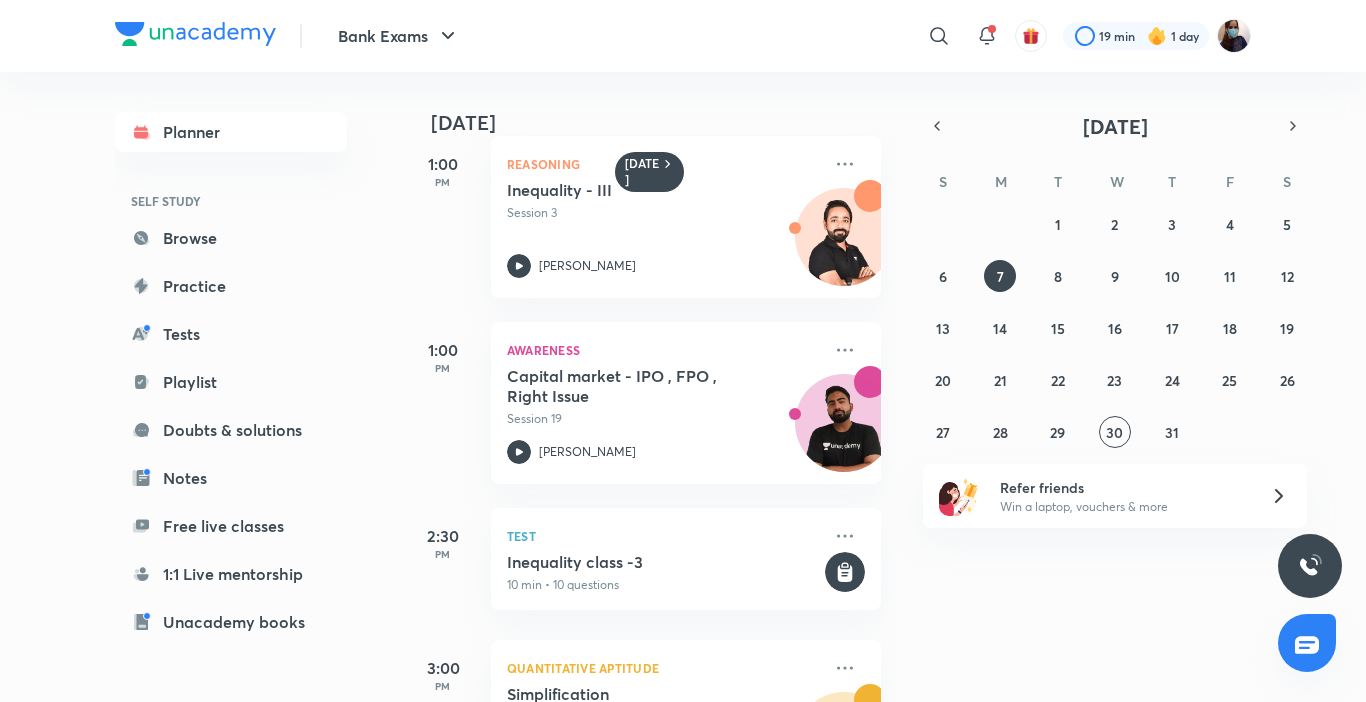 scroll, scrollTop: 300, scrollLeft: 0, axis: vertical 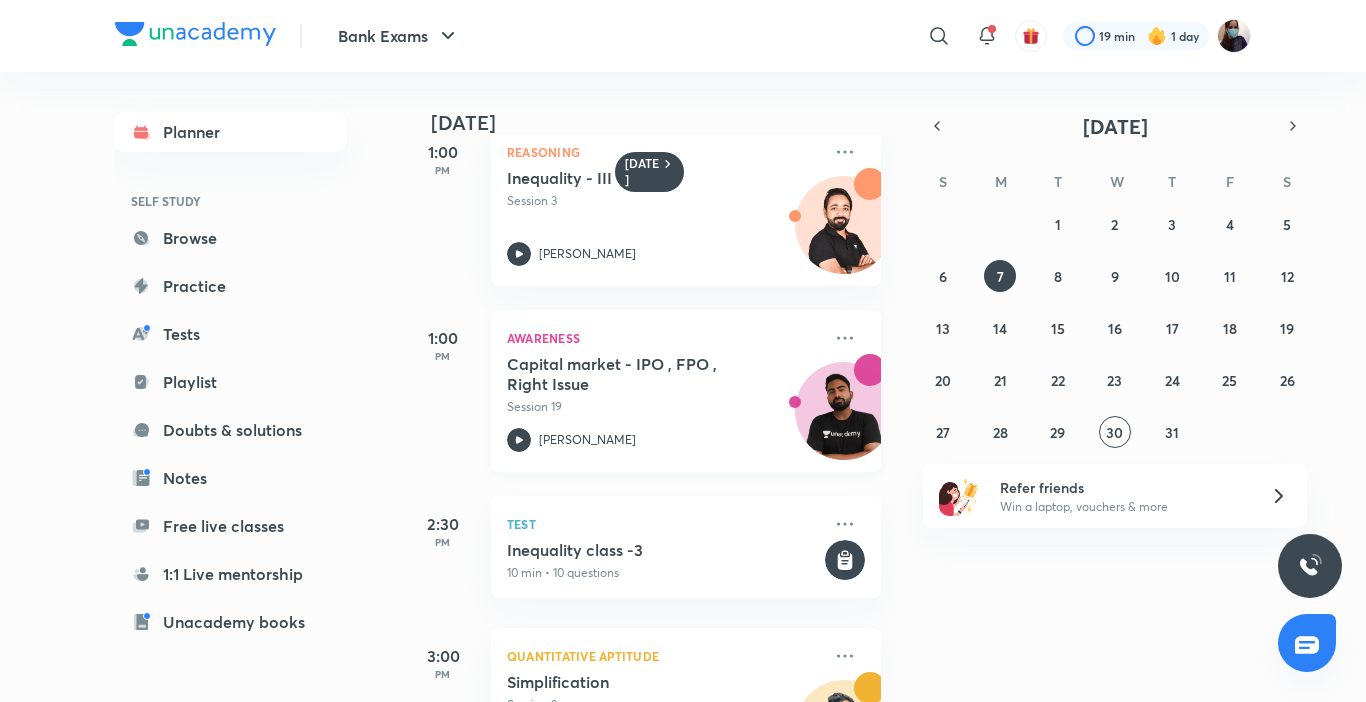 click 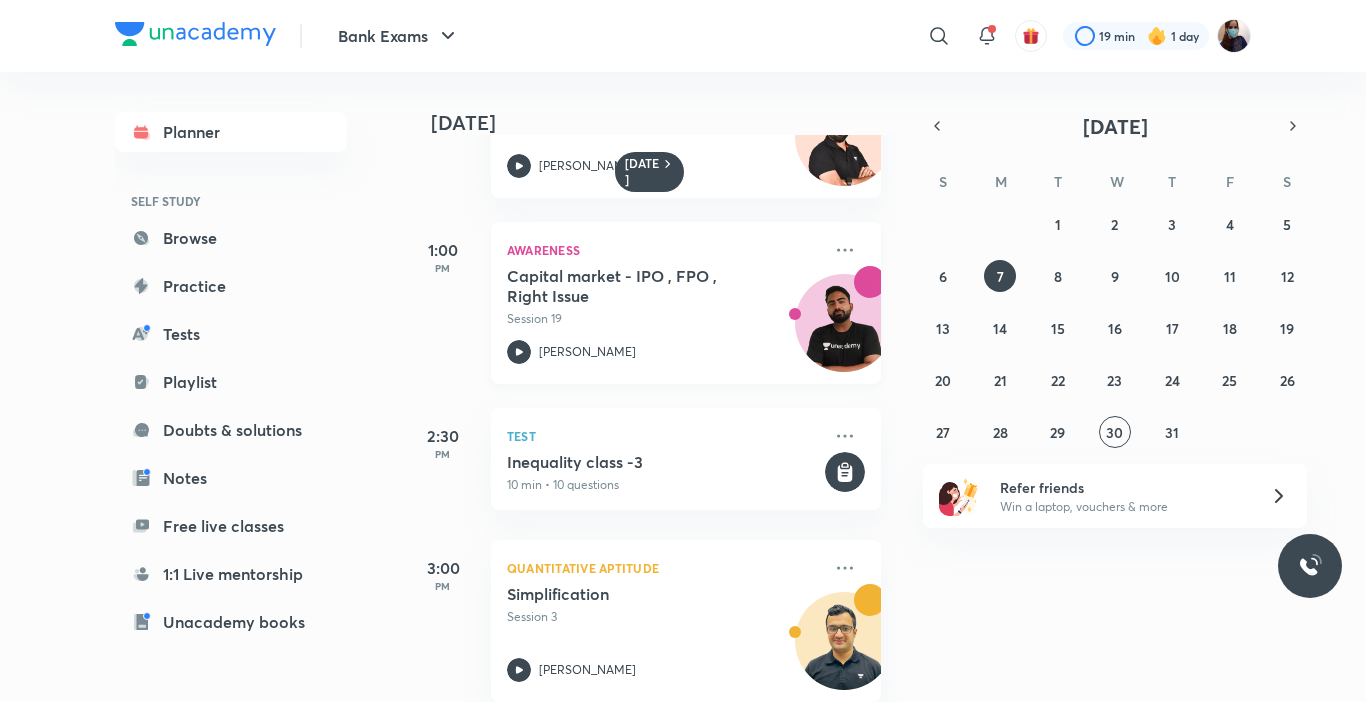 scroll, scrollTop: 400, scrollLeft: 0, axis: vertical 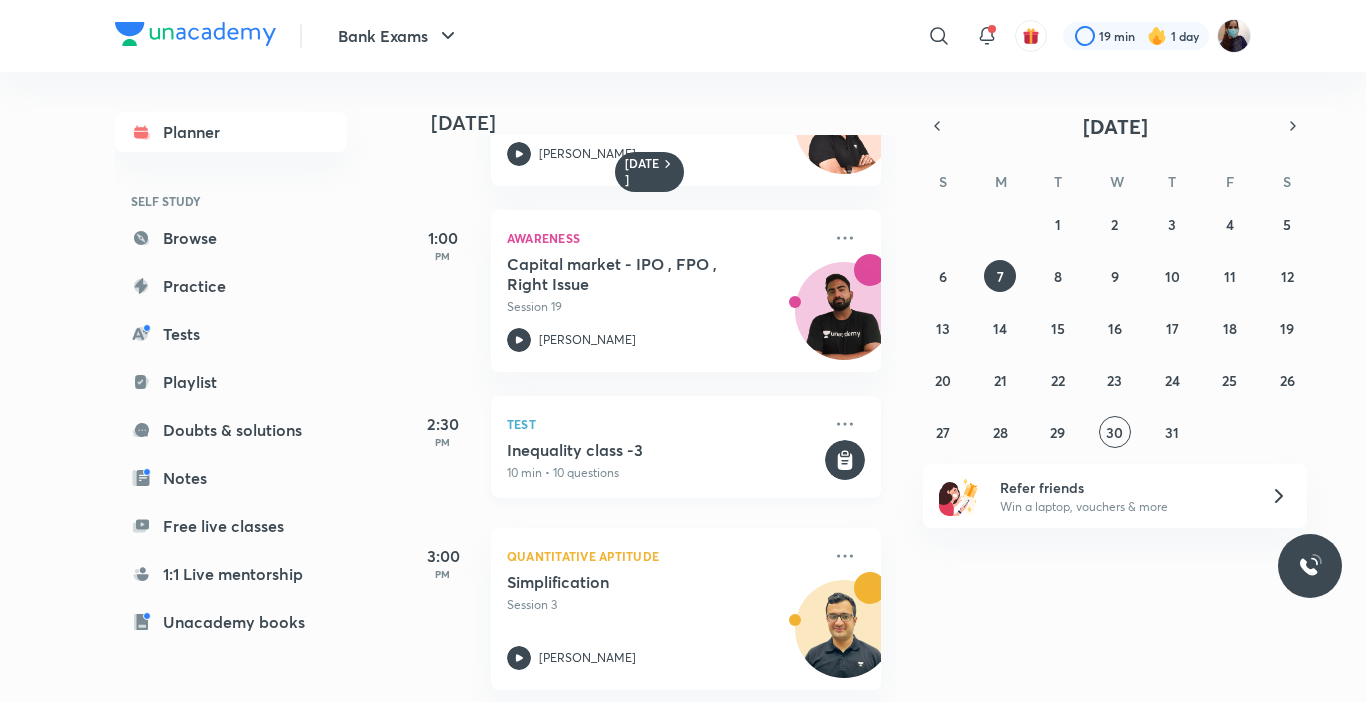 click on "Inequality class -3" at bounding box center (664, 450) 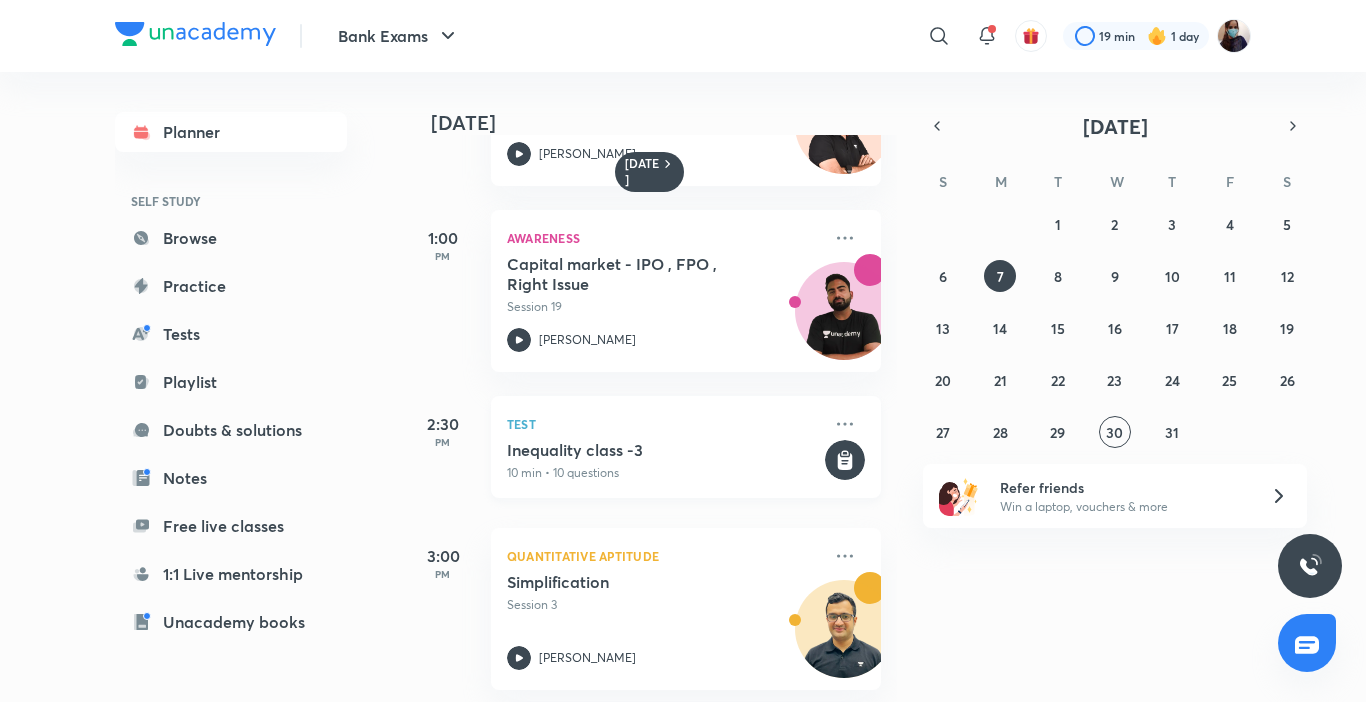 click on "Inequality class -3" at bounding box center [664, 450] 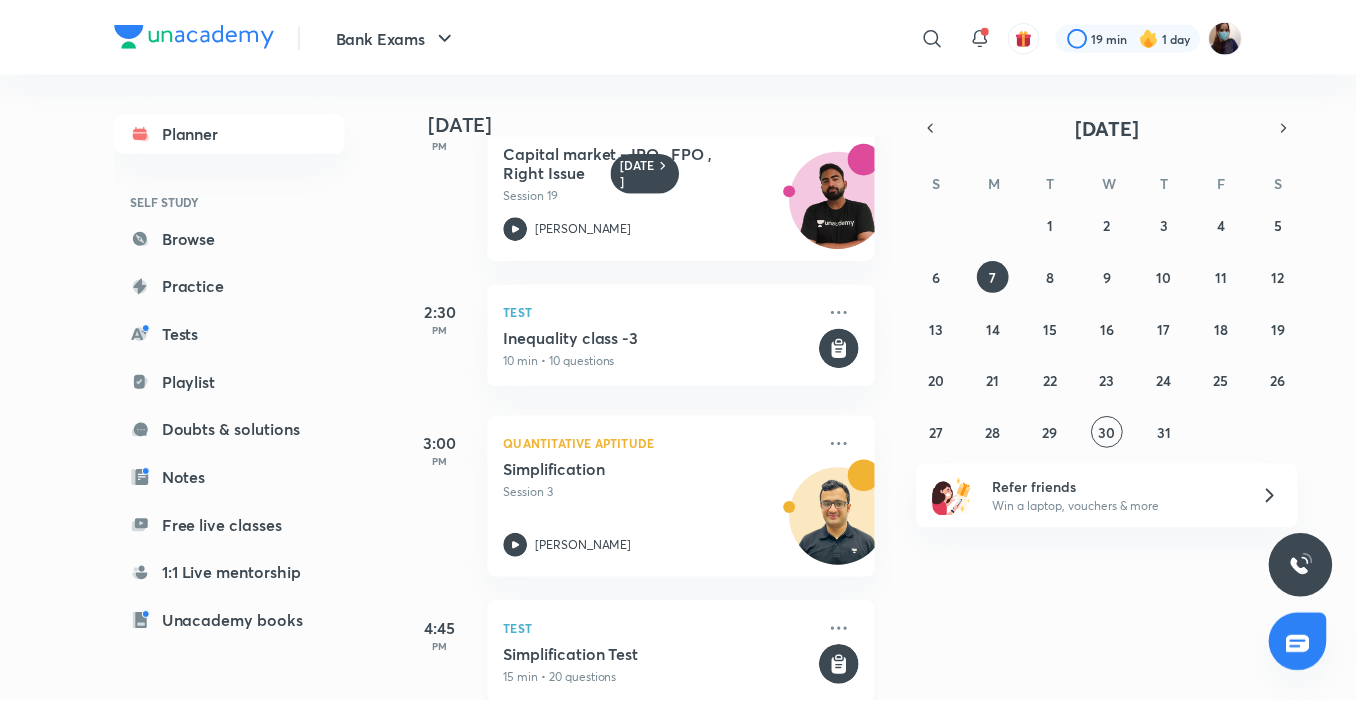 scroll, scrollTop: 500, scrollLeft: 0, axis: vertical 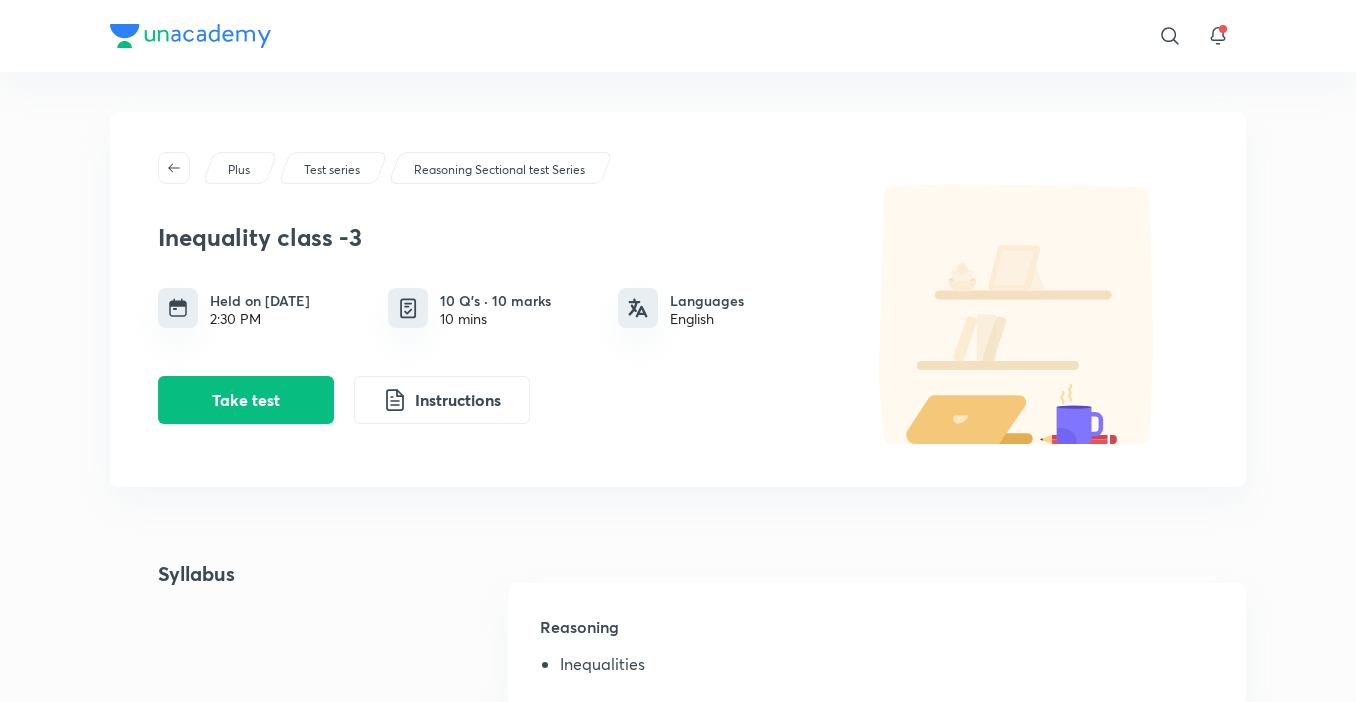 click on "Syllabus" at bounding box center (172, 644) 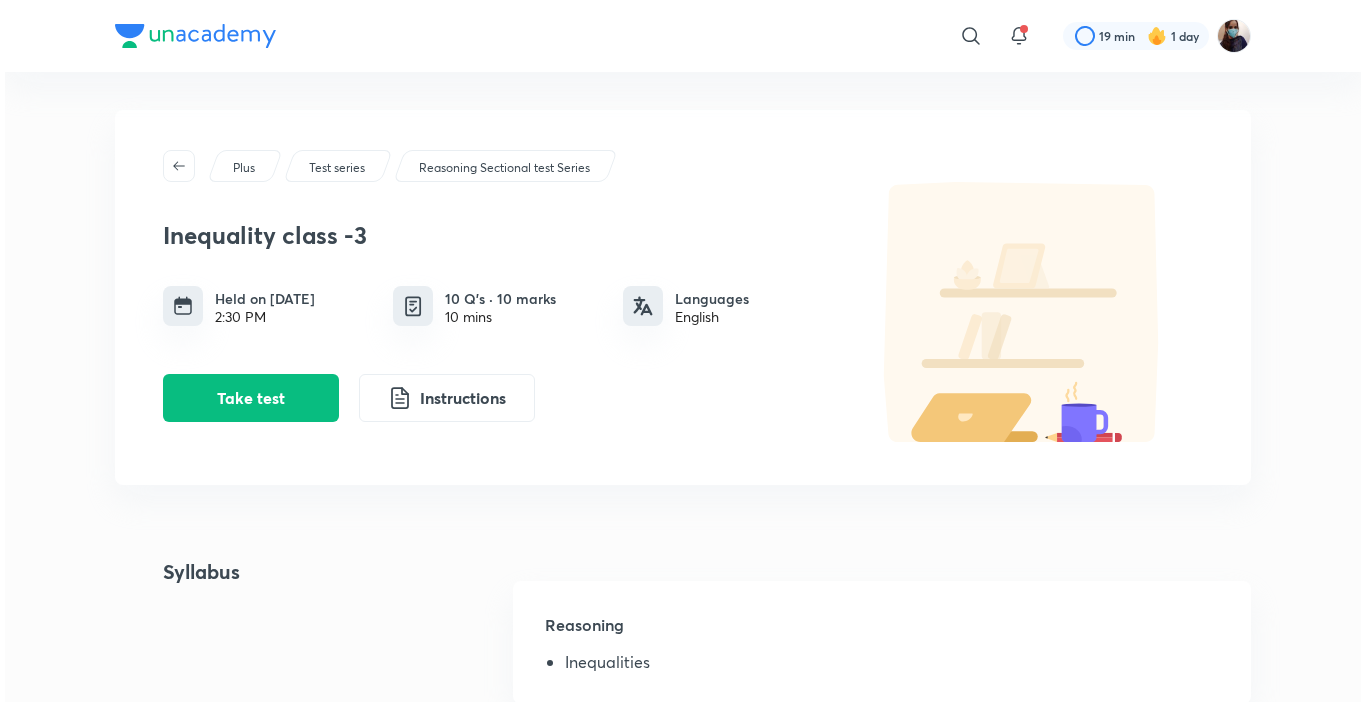 scroll, scrollTop: 0, scrollLeft: 0, axis: both 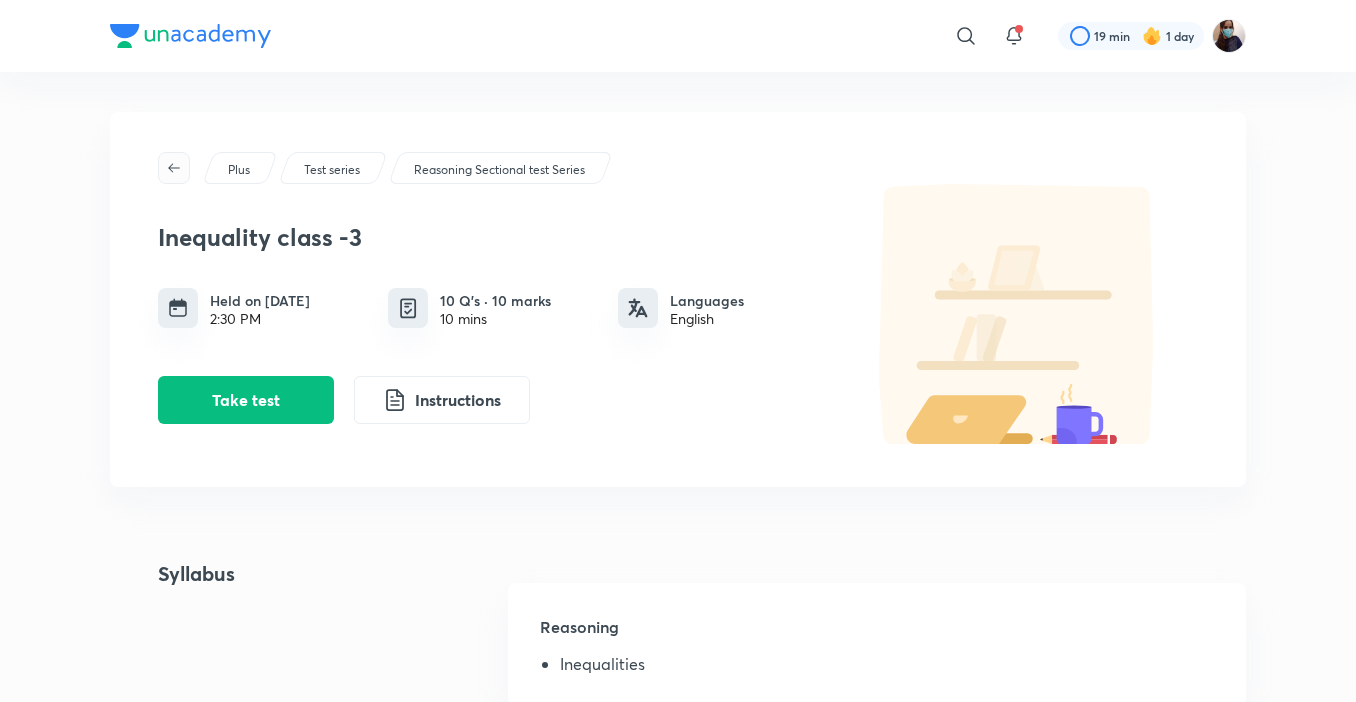 click 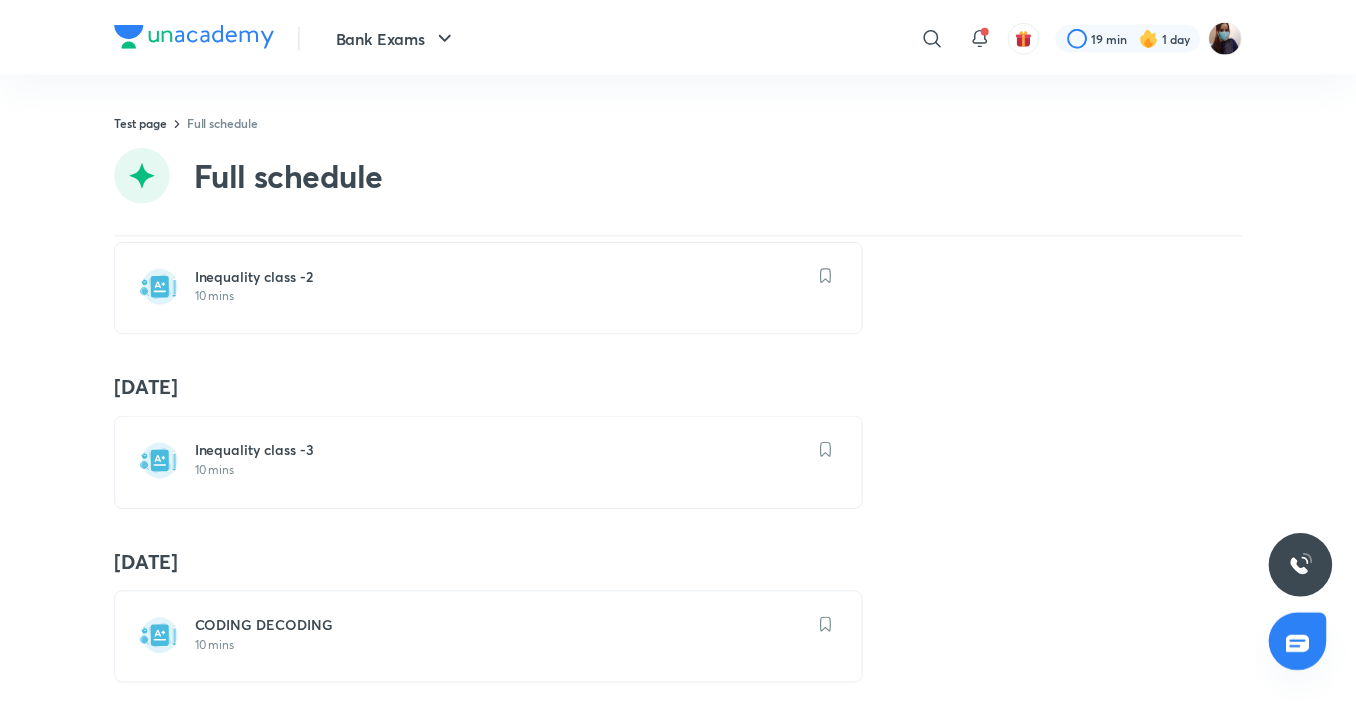 scroll, scrollTop: 500, scrollLeft: 0, axis: vertical 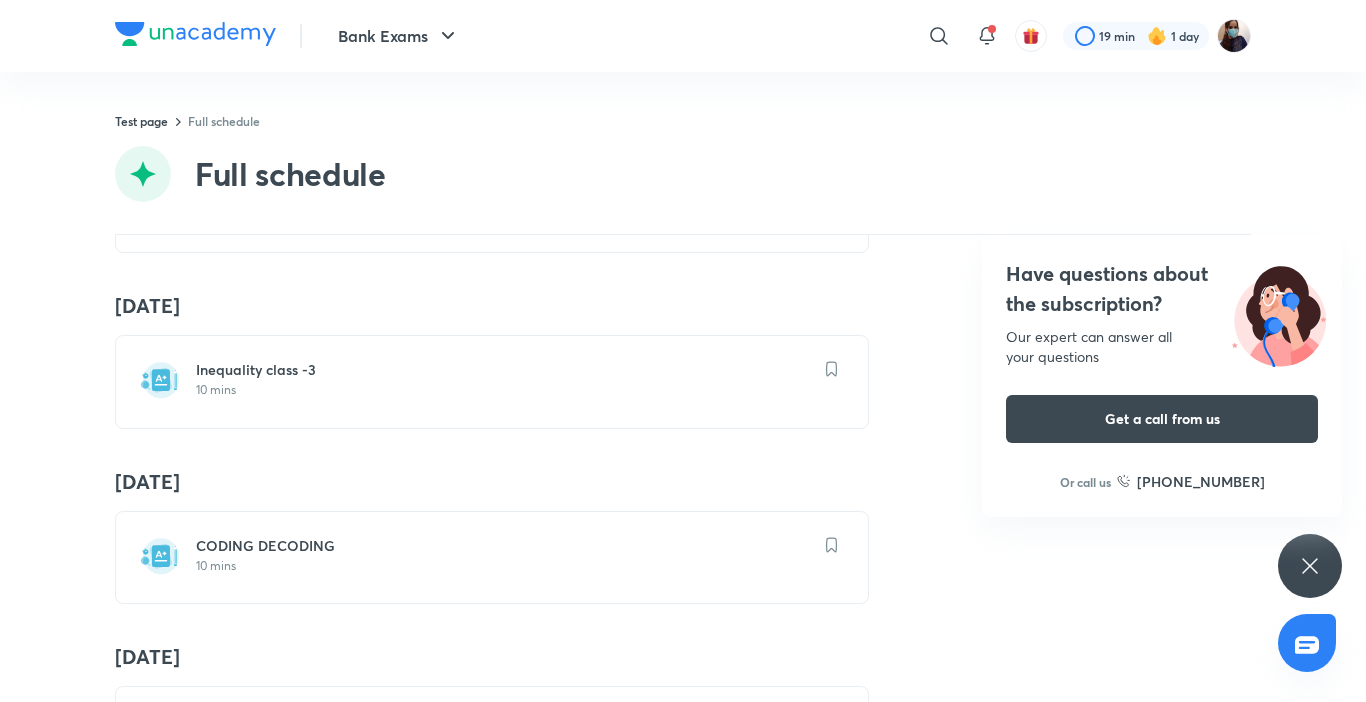 click on "Inequality class -3" at bounding box center (504, 370) 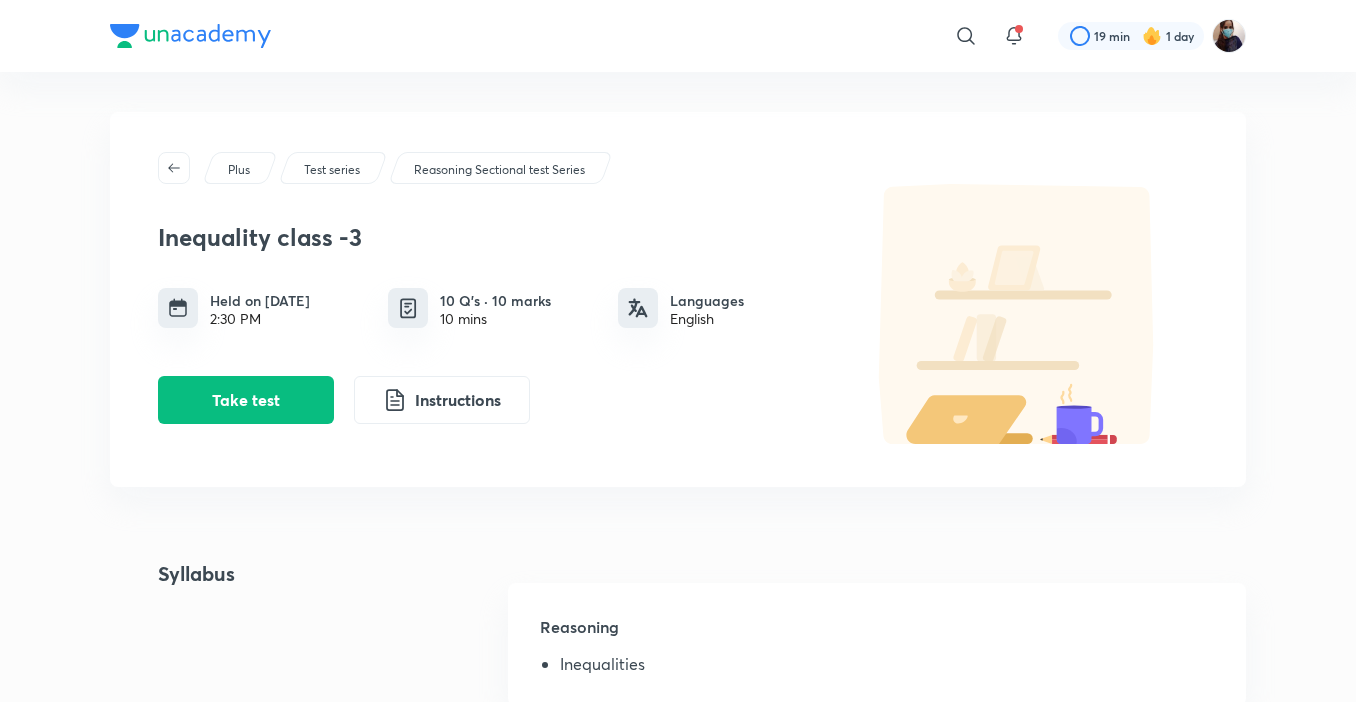 click on "​ 19 min 1 day Plus Test series Reasoning Sectional test Series Inequality class -3 Held on Jul 7, 2025 2:30 PM 10 Q’s · 10 marks 10 mins Languages English Take test Instructions Syllabus Reasoning Inequalities Unacademy is India’s largest online learning platform. Download our apps to start learning Starting your preparation? Call us and we will answer all your questions about learning on Unacademy Call +91 8585858585  Company About us Shikshodaya Careers Blogs Privacy Policy Terms and Conditions Help & support User Guidelines Site Map Refund Policy Takedown Policy Grievance Redressal Products Learner app Educator app Parent app Popular goals IIT JEE UPSC SSC CSIR UGC NET NEET UG Unacademy Centre Kota IIT JEE Kota NEET UG Kota Foundation Delhi UPSC Study material UPSC Study Material NEET UG Study Material CA Foundation Study Material JEE Study Material SSC Study Material © 2025 Sorting Hat Technologies Pvt Ltd No internet connection" at bounding box center (678, 718) 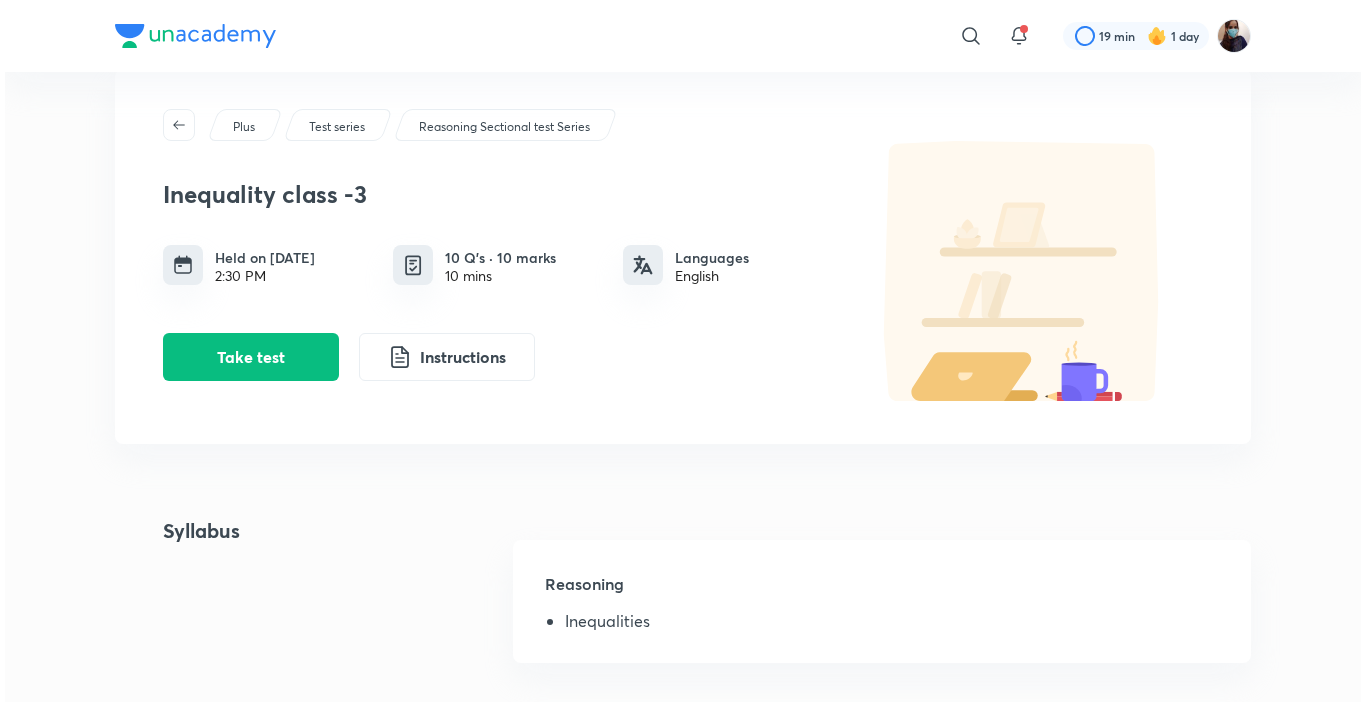 scroll, scrollTop: 0, scrollLeft: 0, axis: both 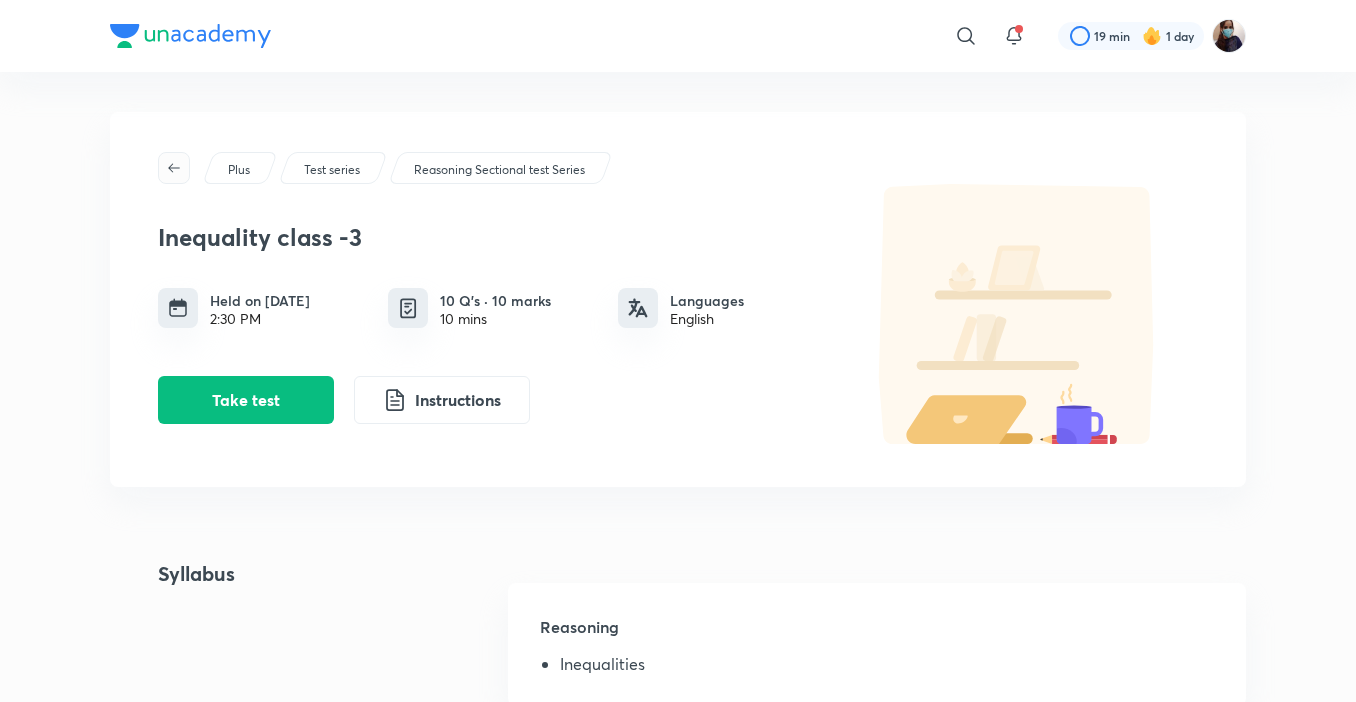 click 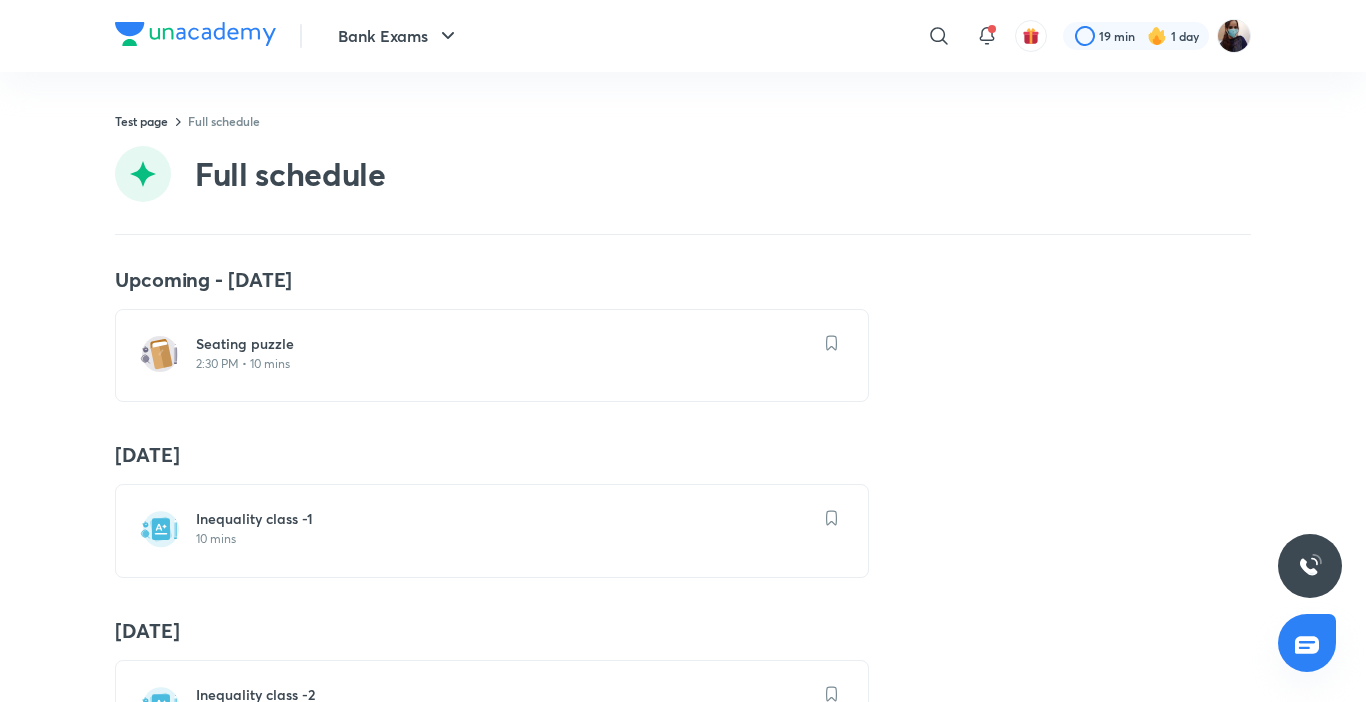 click 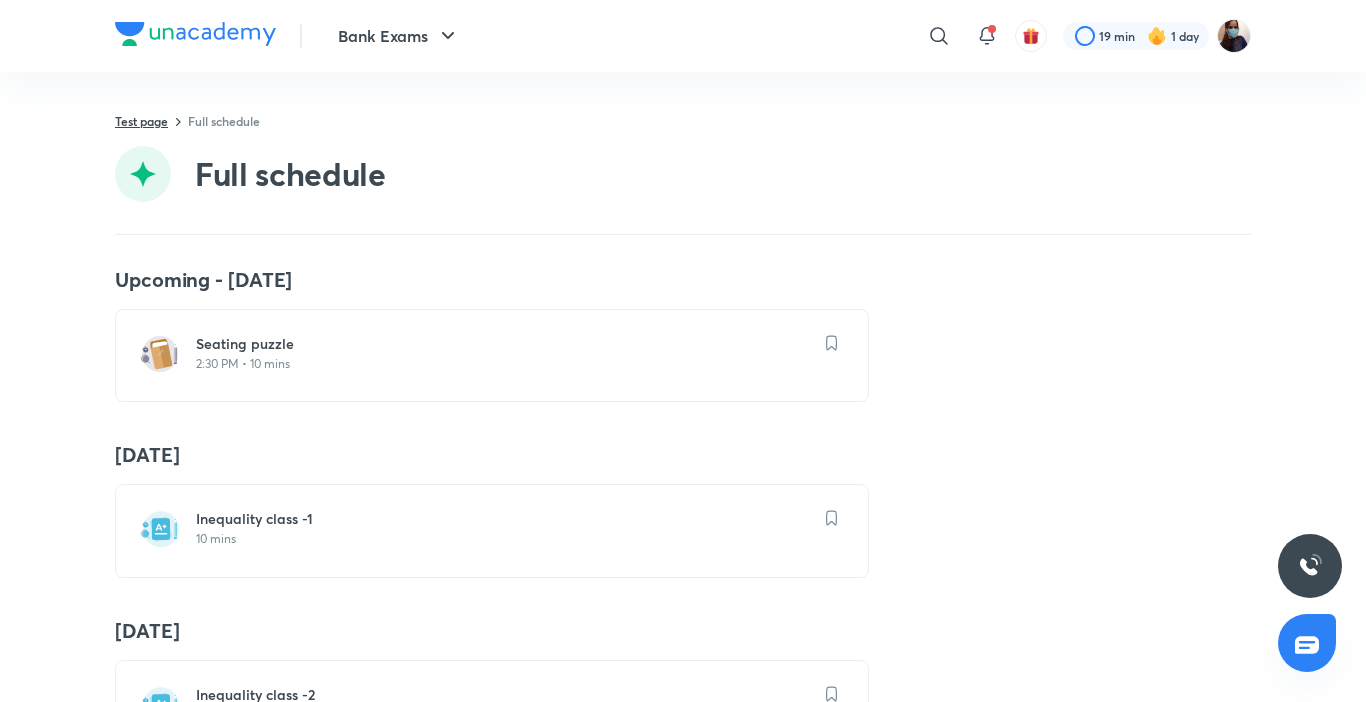 click on "Test page" at bounding box center [141, 121] 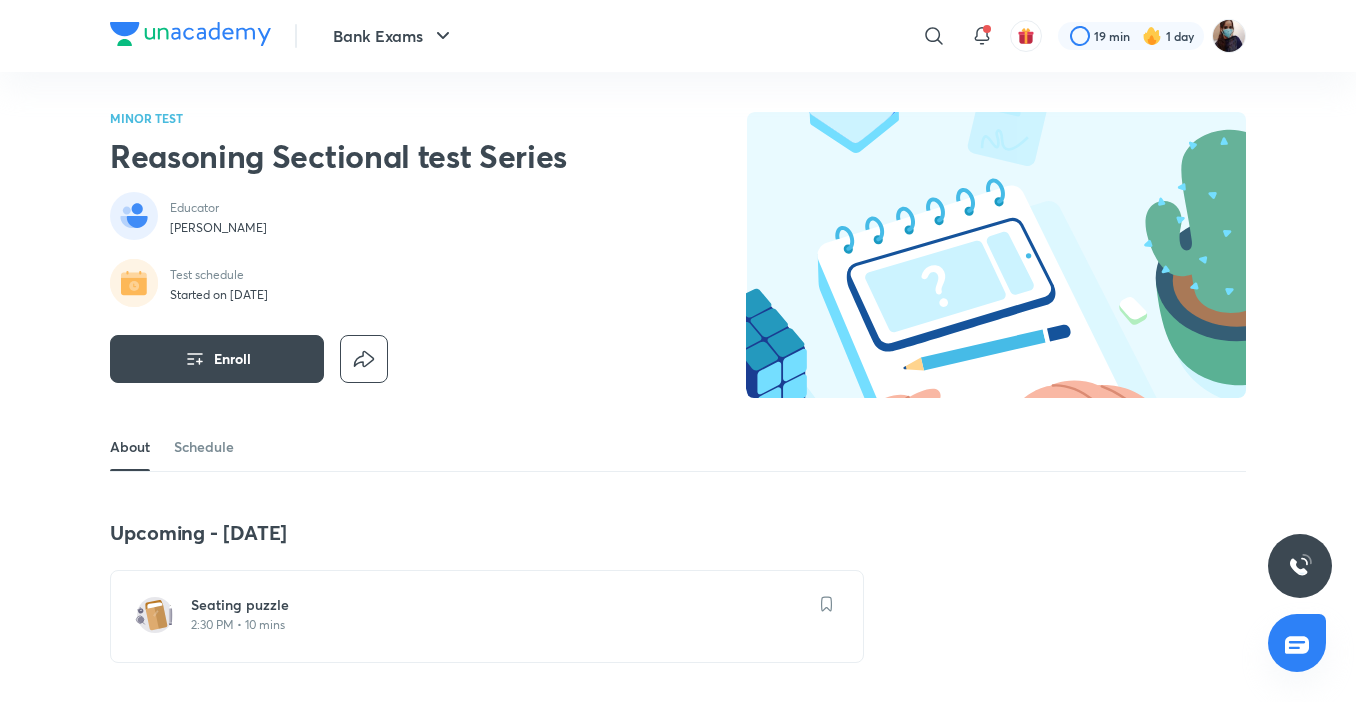 scroll, scrollTop: 0, scrollLeft: 0, axis: both 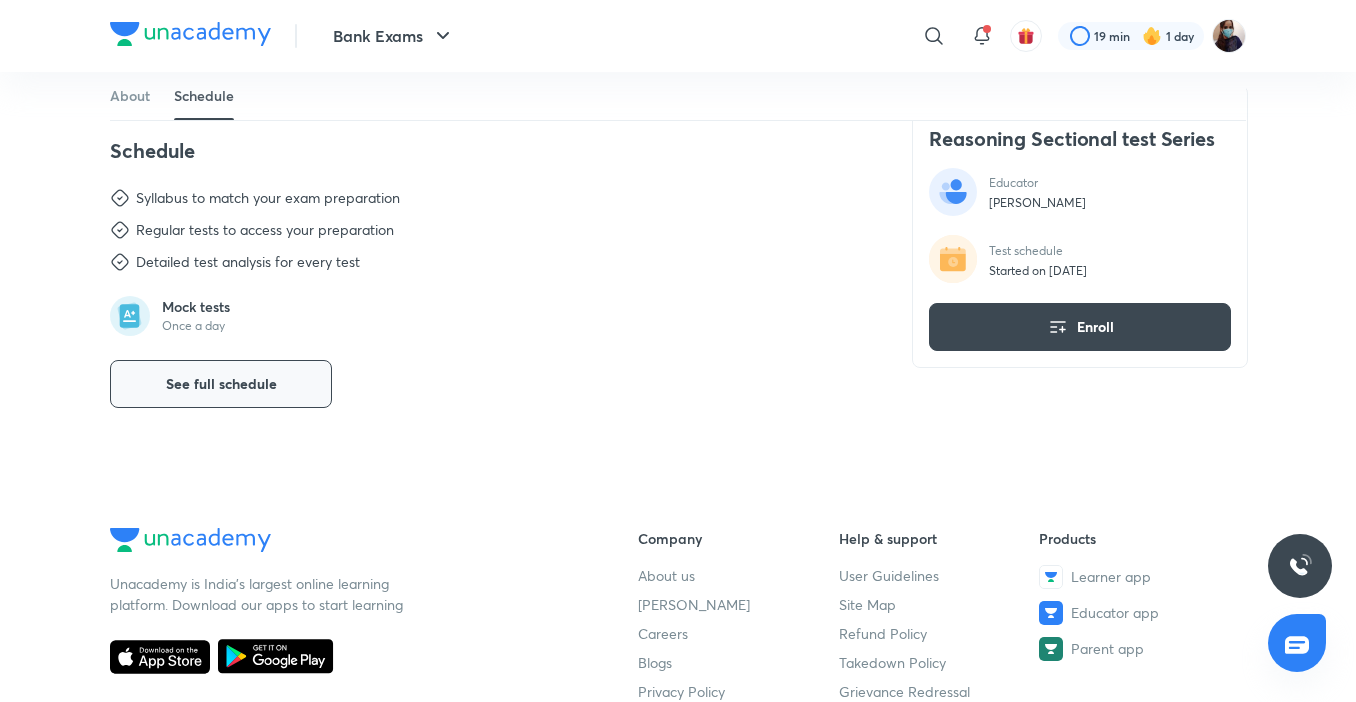 click on "See full schedule" at bounding box center (221, 384) 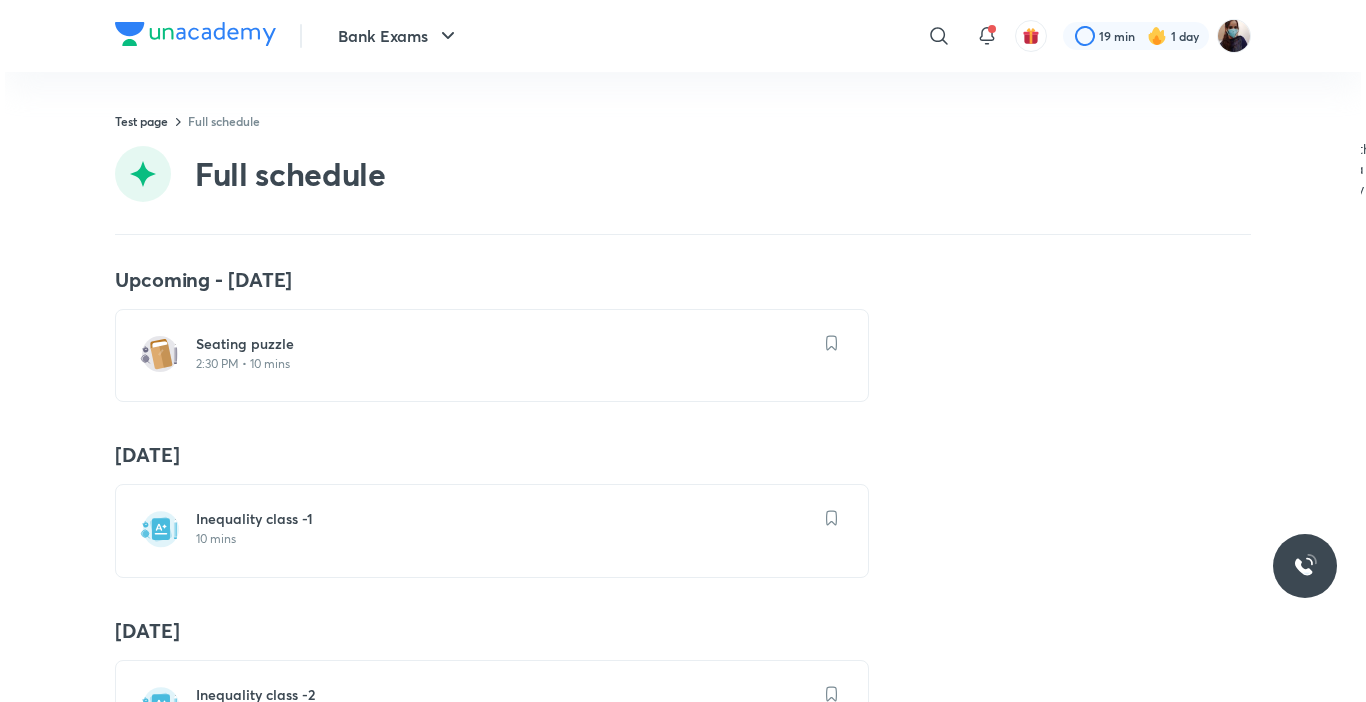 scroll, scrollTop: 0, scrollLeft: 0, axis: both 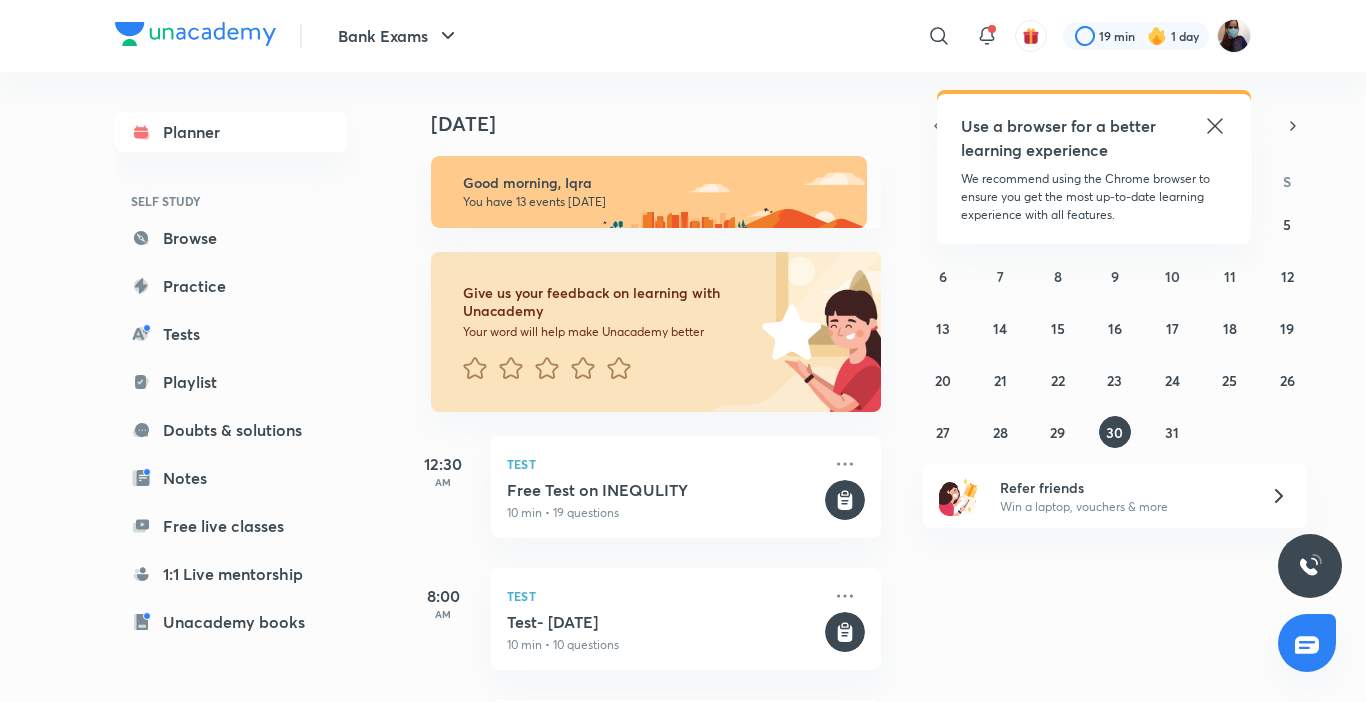 click on "29 30 1 2 3 4 5 6 7 8 9 10 11 12 13 14 15 16 17 18 19 20 21 22 23 24 25 26 27 28 29 30 31 1 2" at bounding box center [1115, 328] 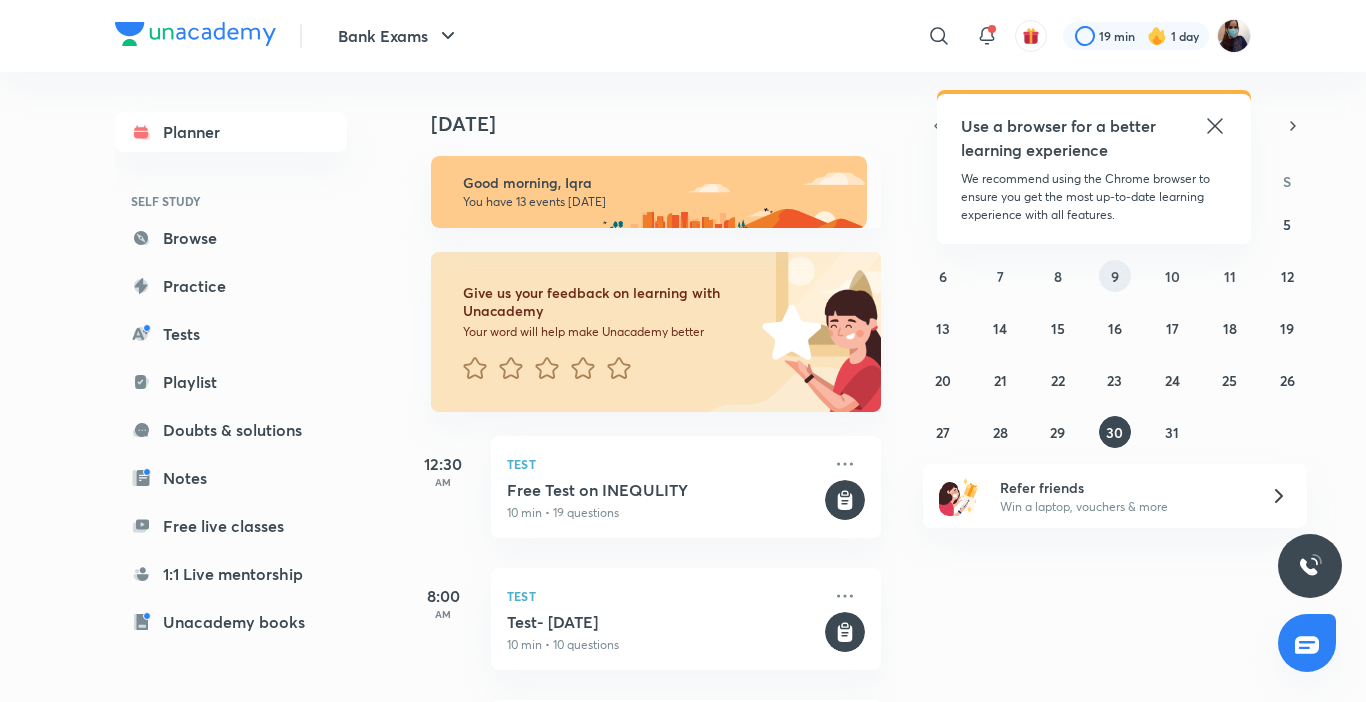 click on "9" at bounding box center [1115, 276] 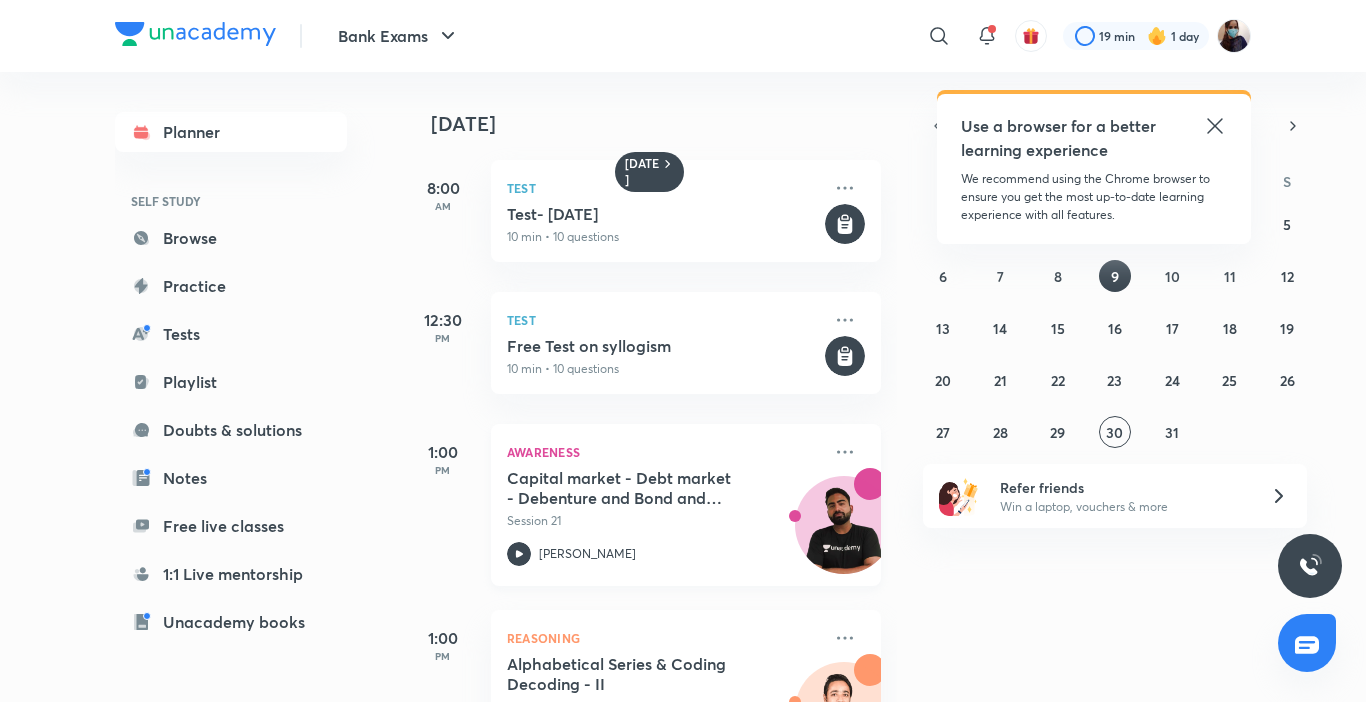 click 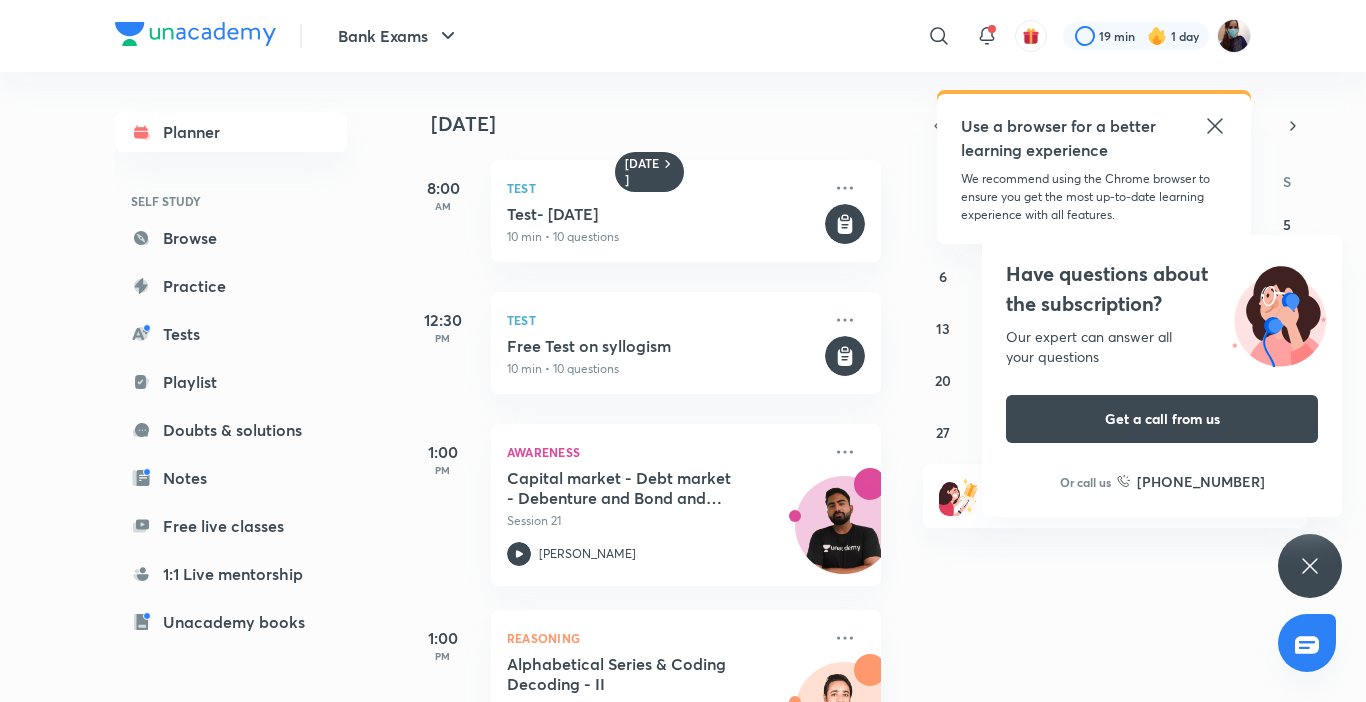 click 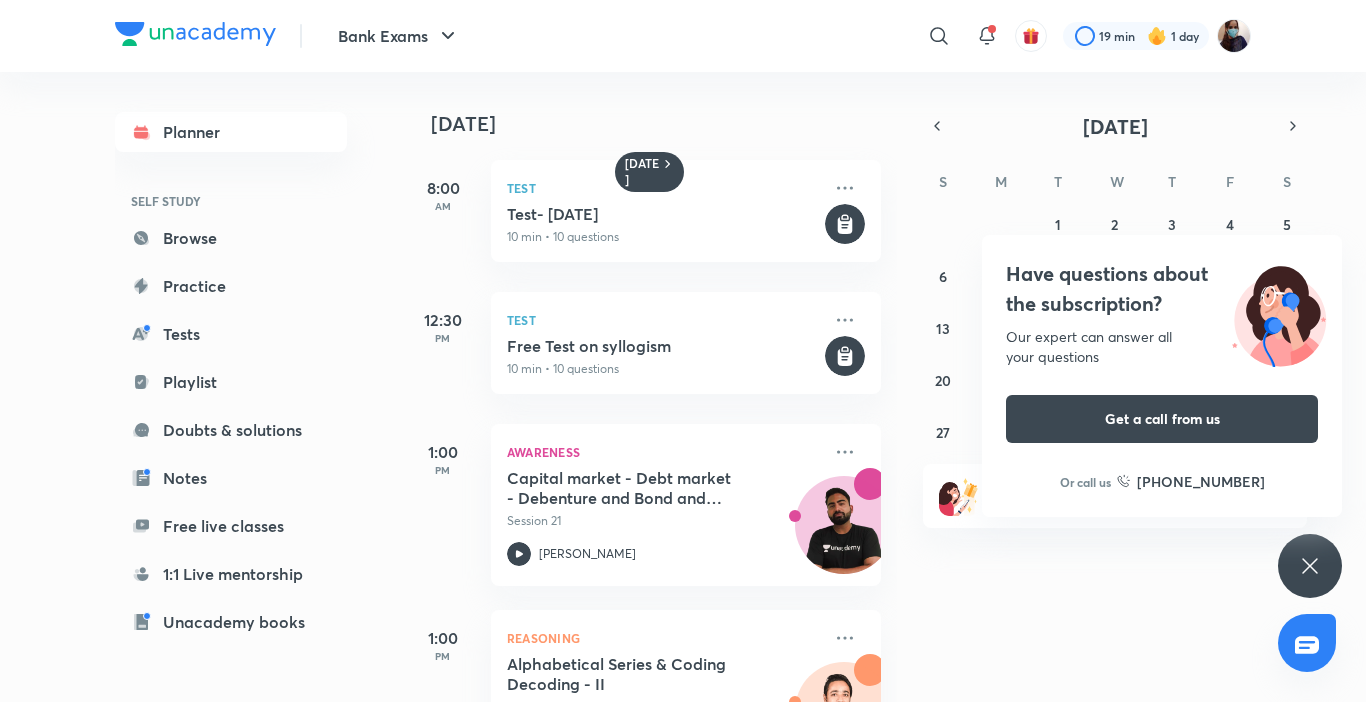 click on "Have questions about the subscription? Our expert can answer all your questions Get a call from us Or call us +91 8585858585" at bounding box center (1310, 566) 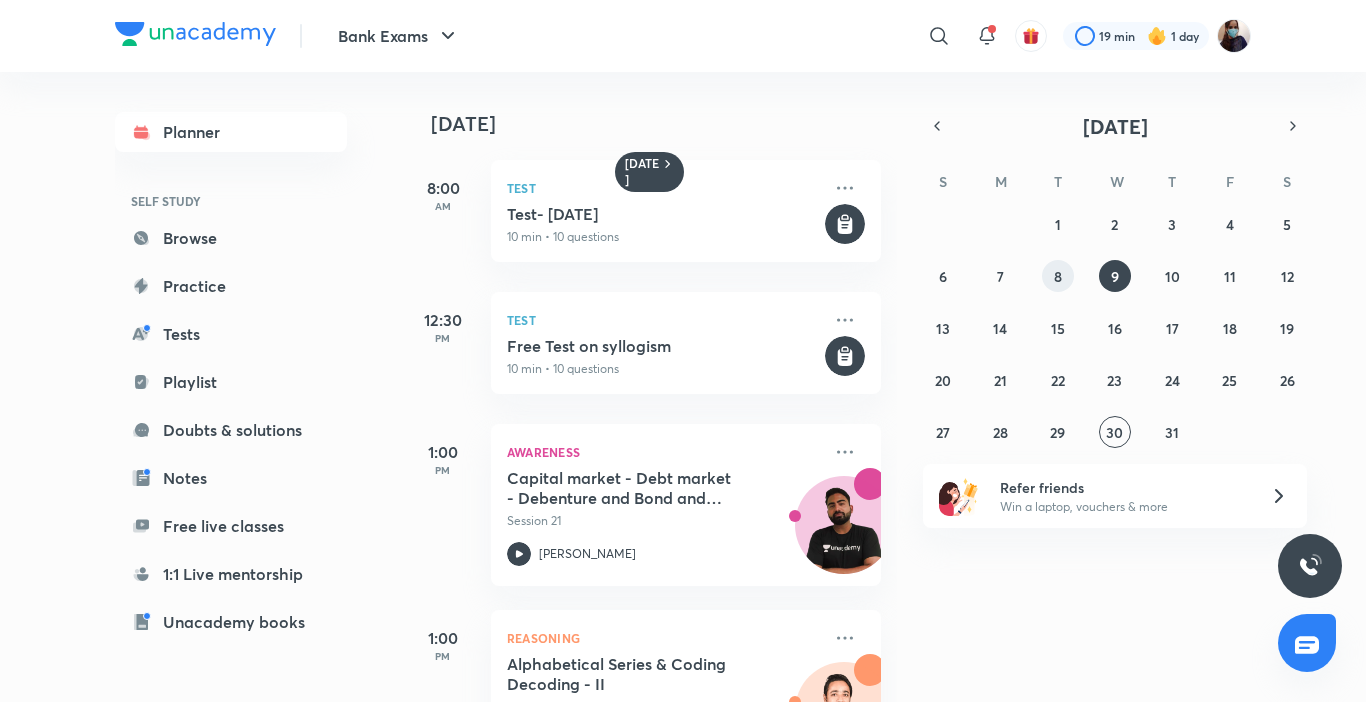 click on "8" at bounding box center (1058, 276) 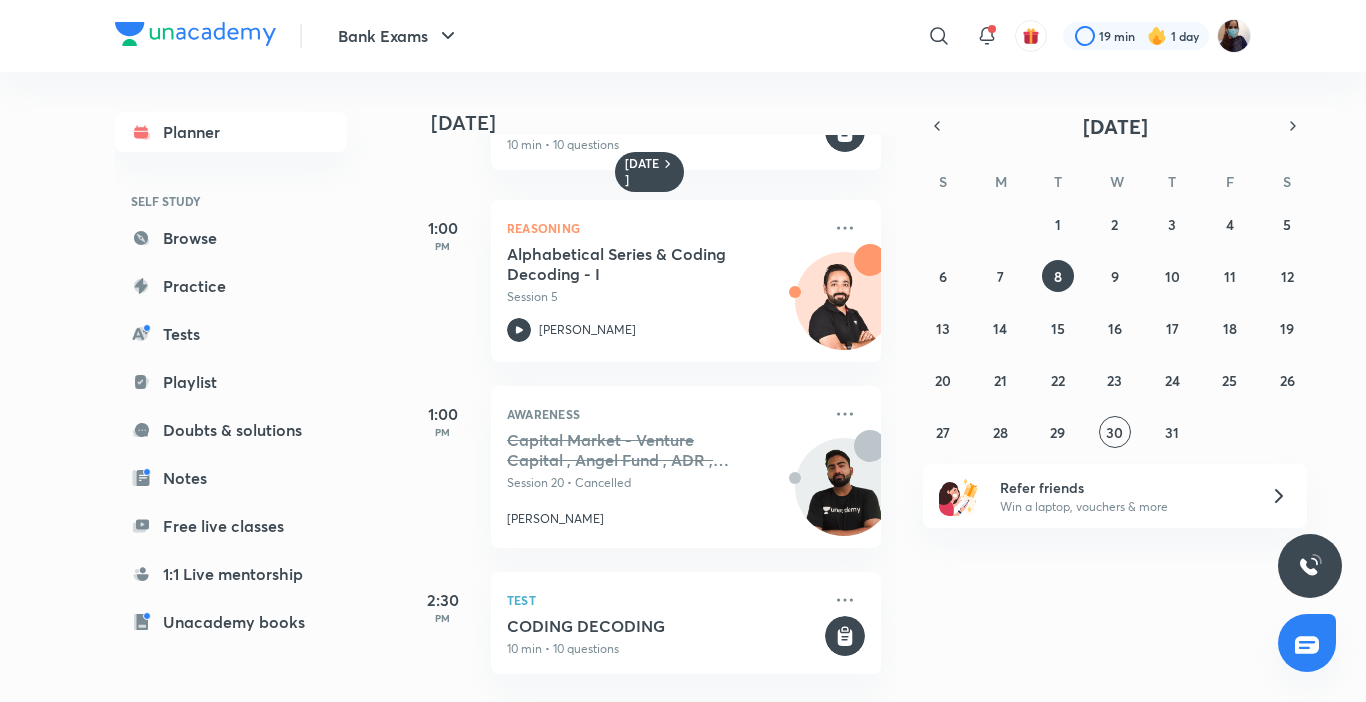 scroll, scrollTop: 0, scrollLeft: 0, axis: both 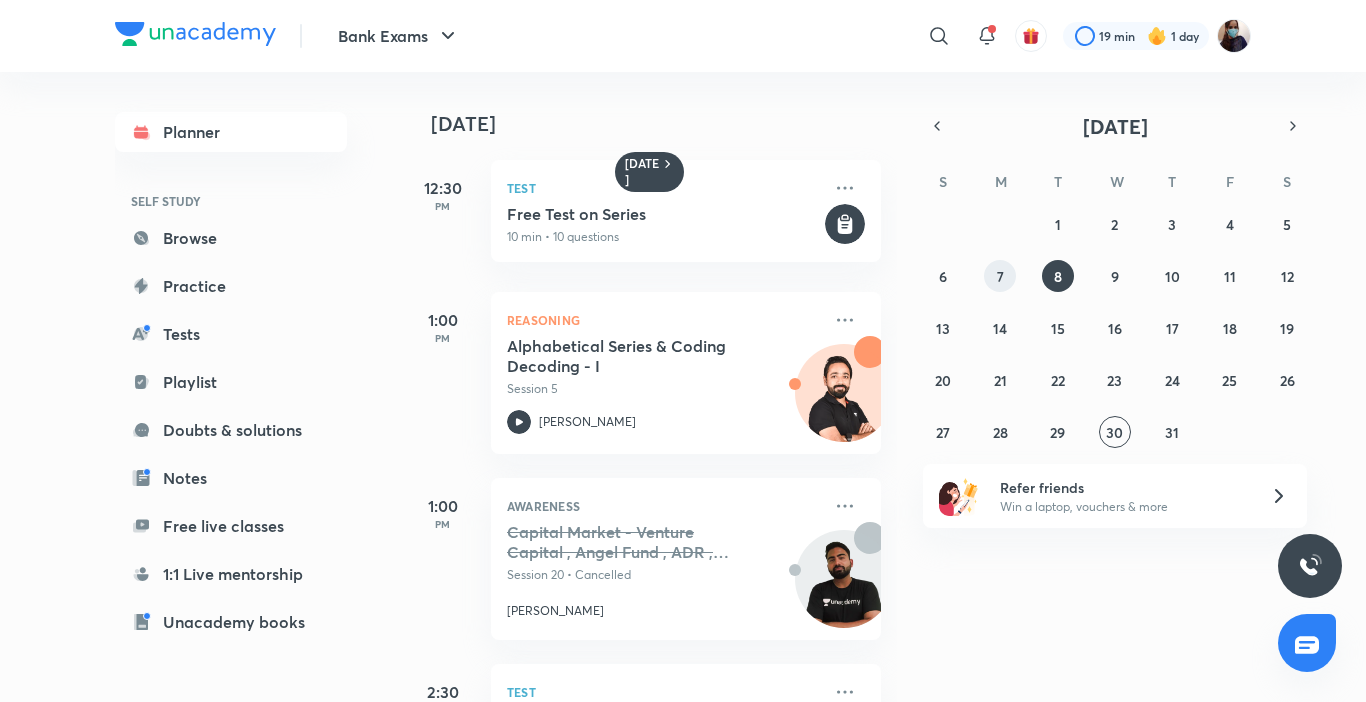 click on "7" at bounding box center (1000, 276) 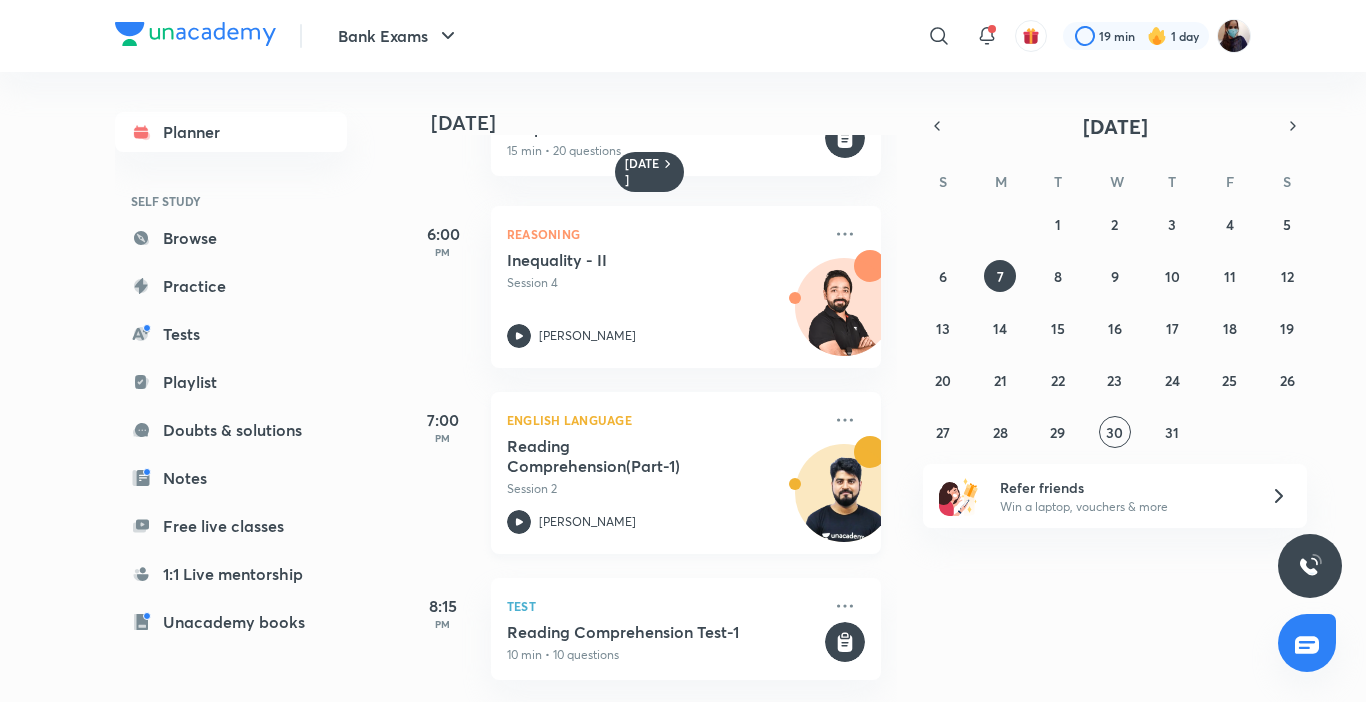 scroll, scrollTop: 1055, scrollLeft: 0, axis: vertical 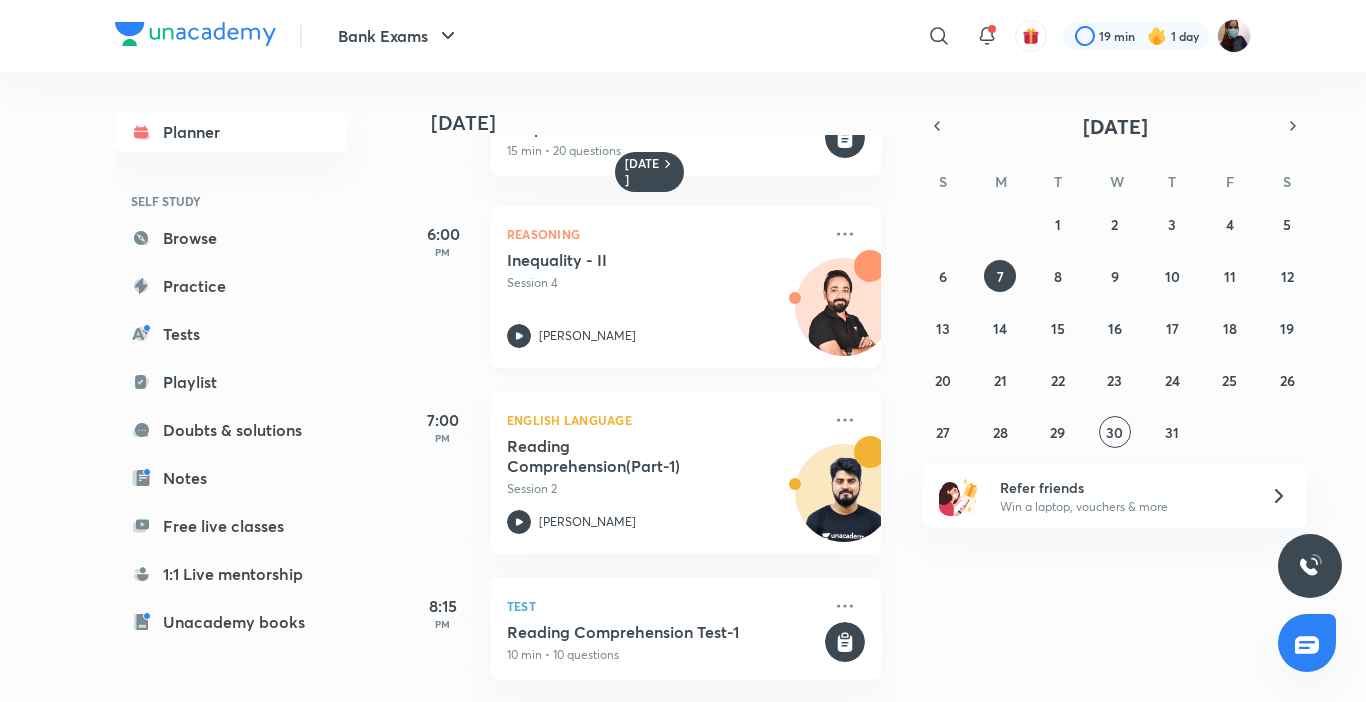 click 